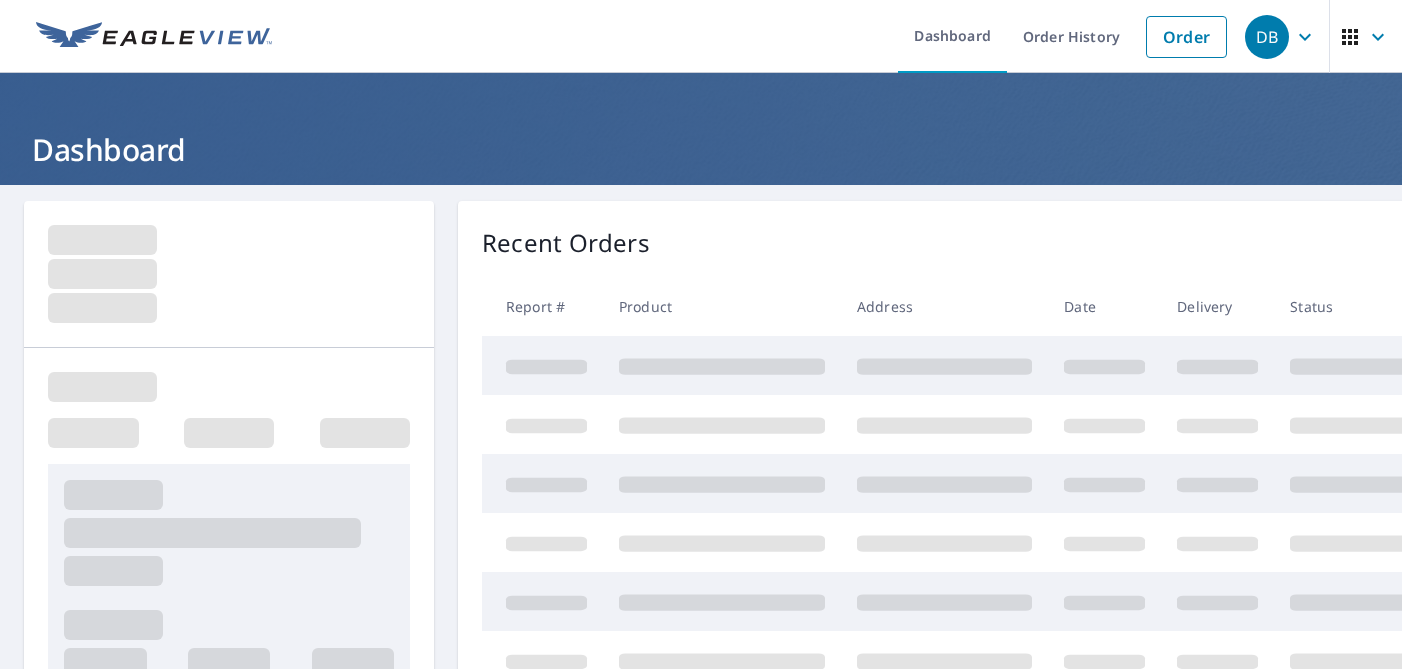 scroll, scrollTop: 0, scrollLeft: 0, axis: both 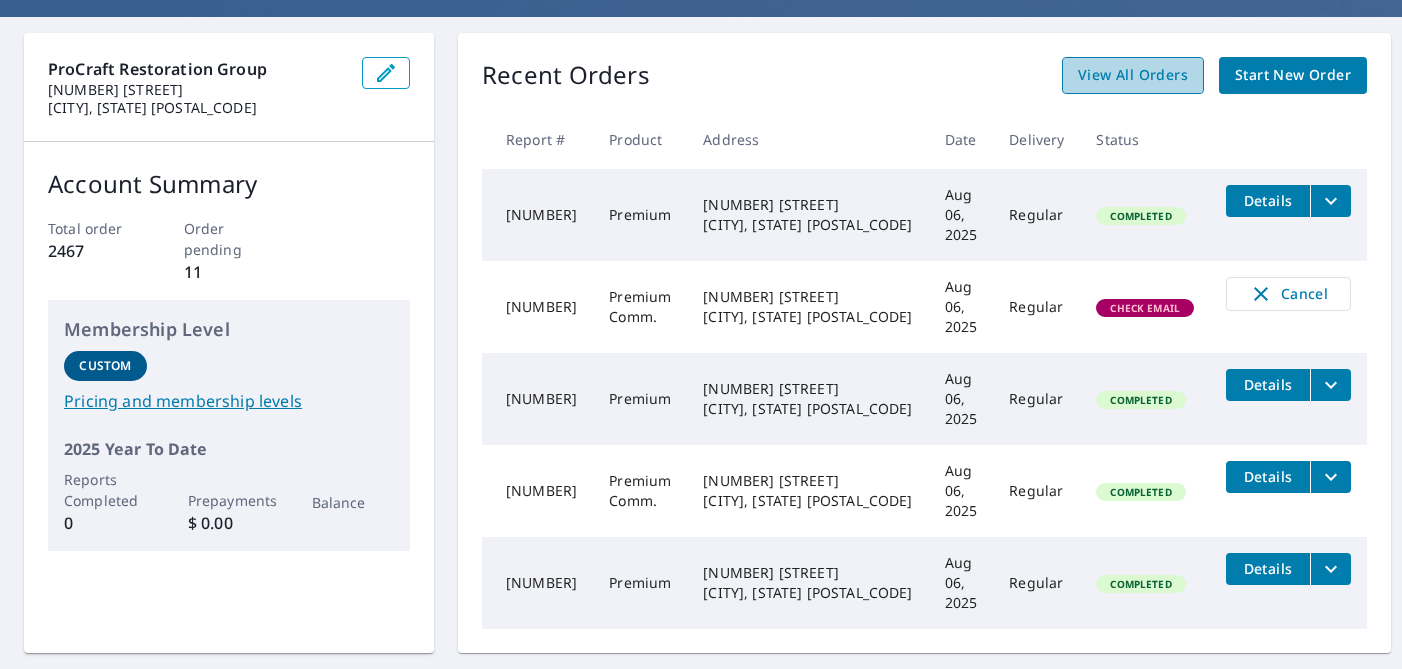 click on "View All Orders" at bounding box center (1133, 75) 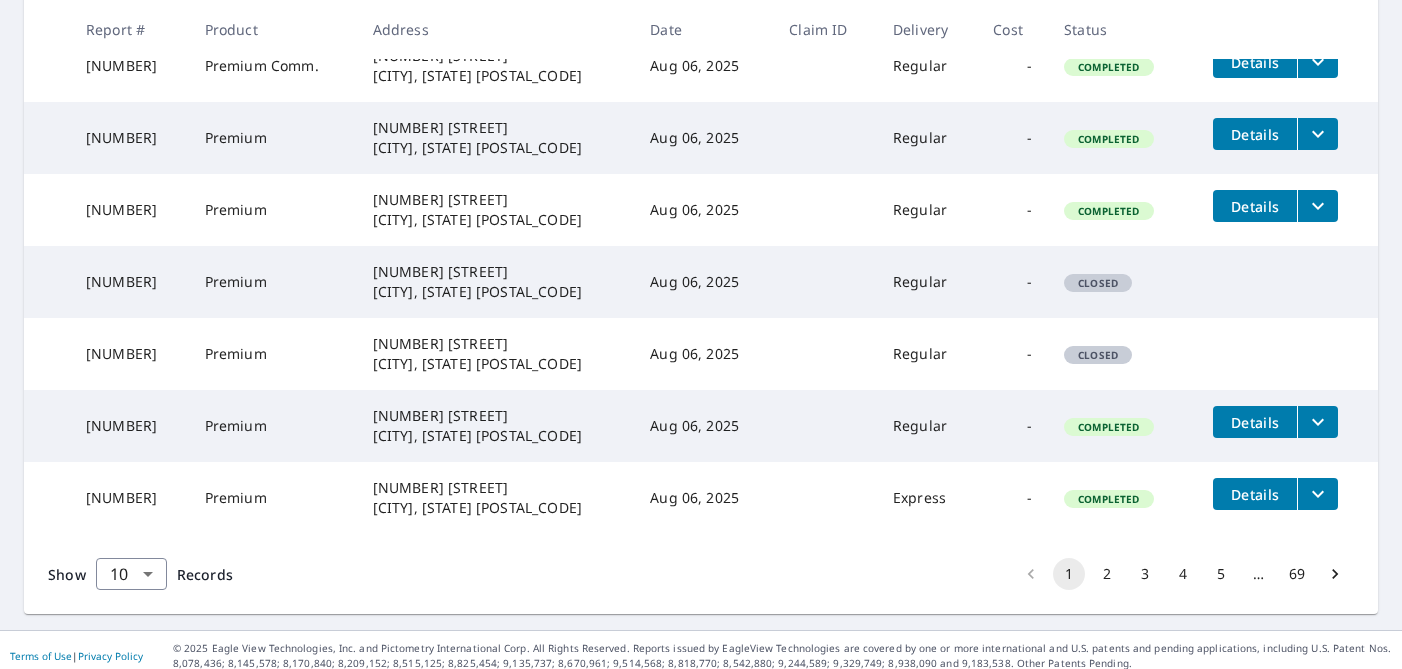 scroll, scrollTop: 641, scrollLeft: 0, axis: vertical 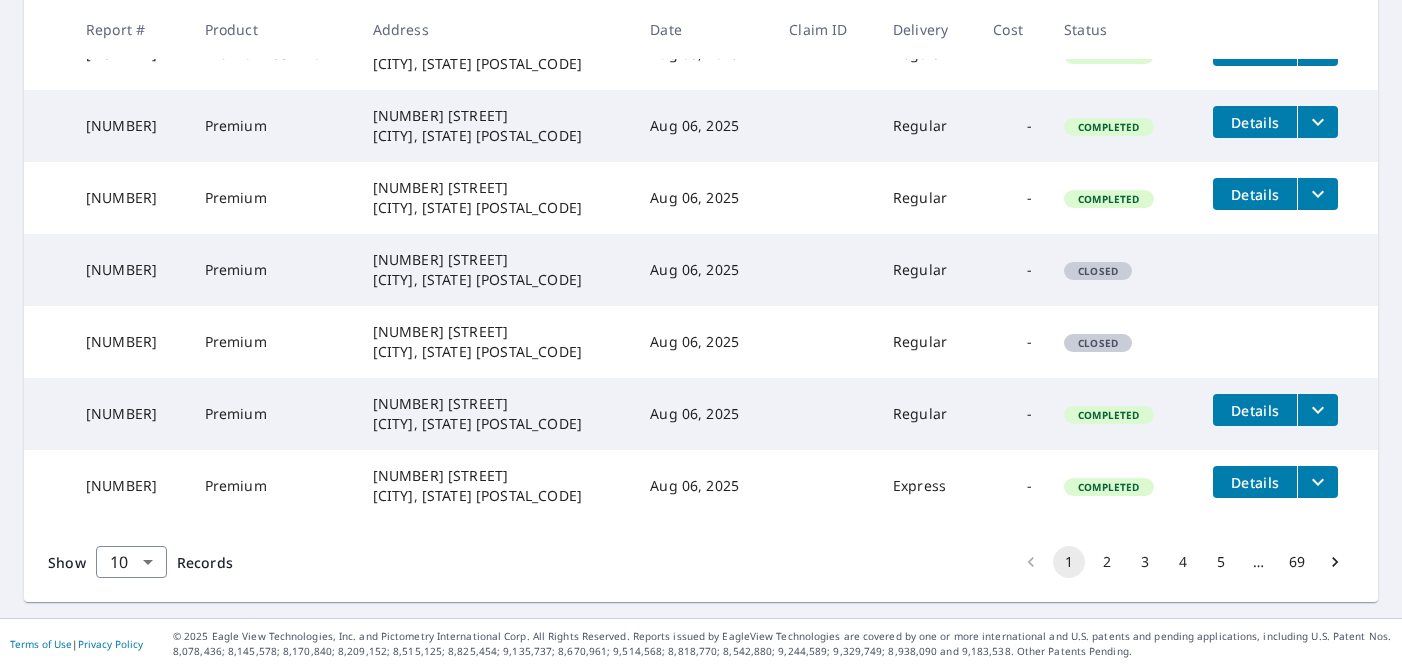 click on "2" at bounding box center [1107, 562] 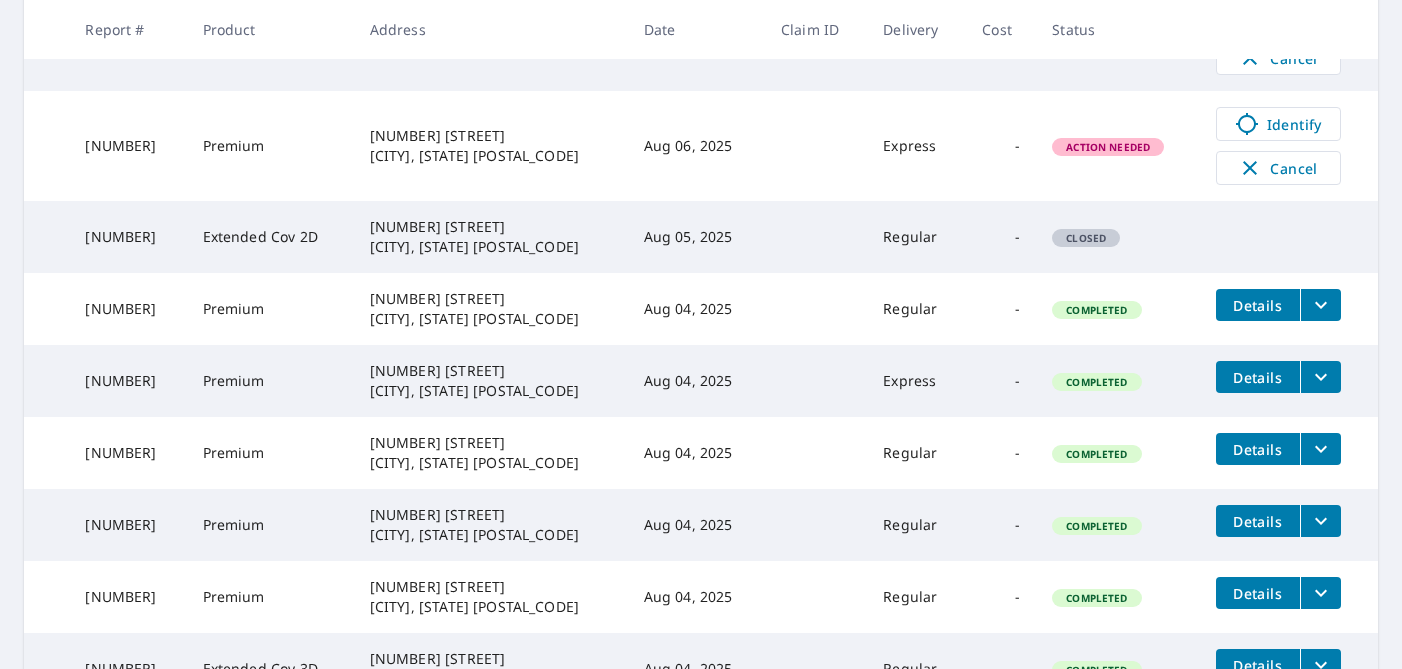 scroll, scrollTop: 484, scrollLeft: 0, axis: vertical 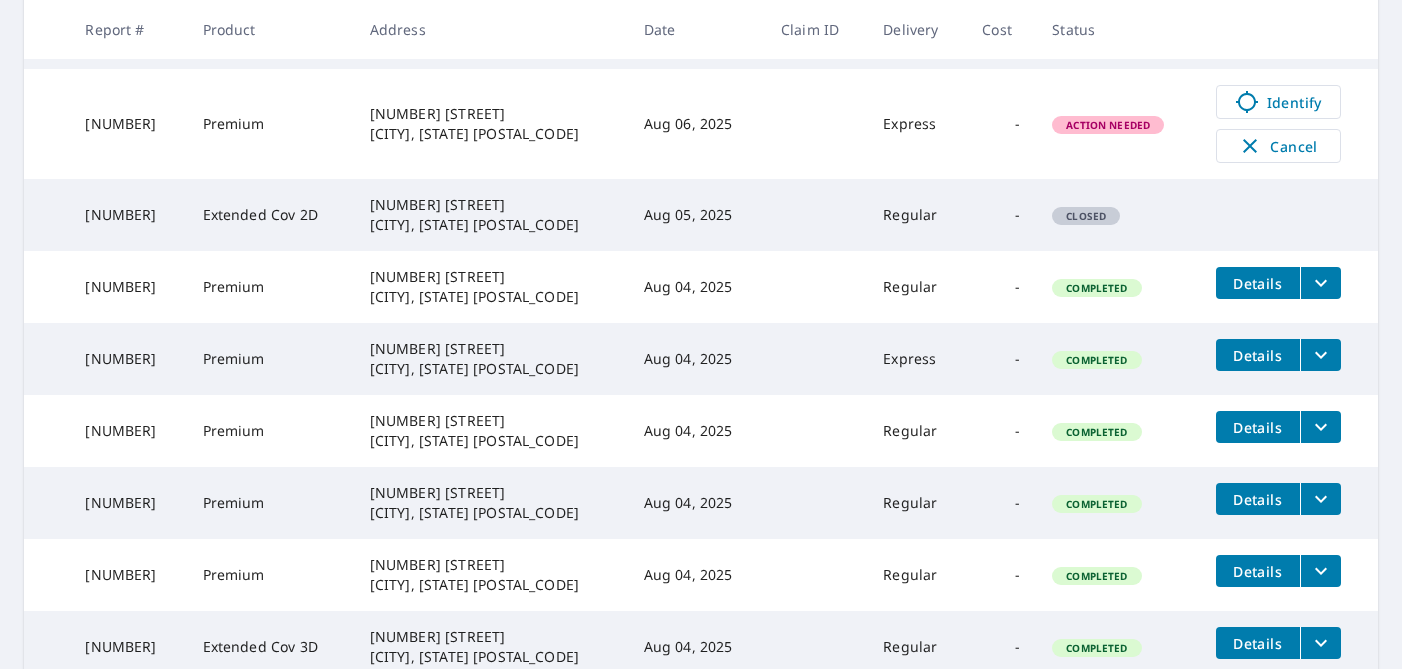 click on "Extended Cov 2D" at bounding box center (270, 215) 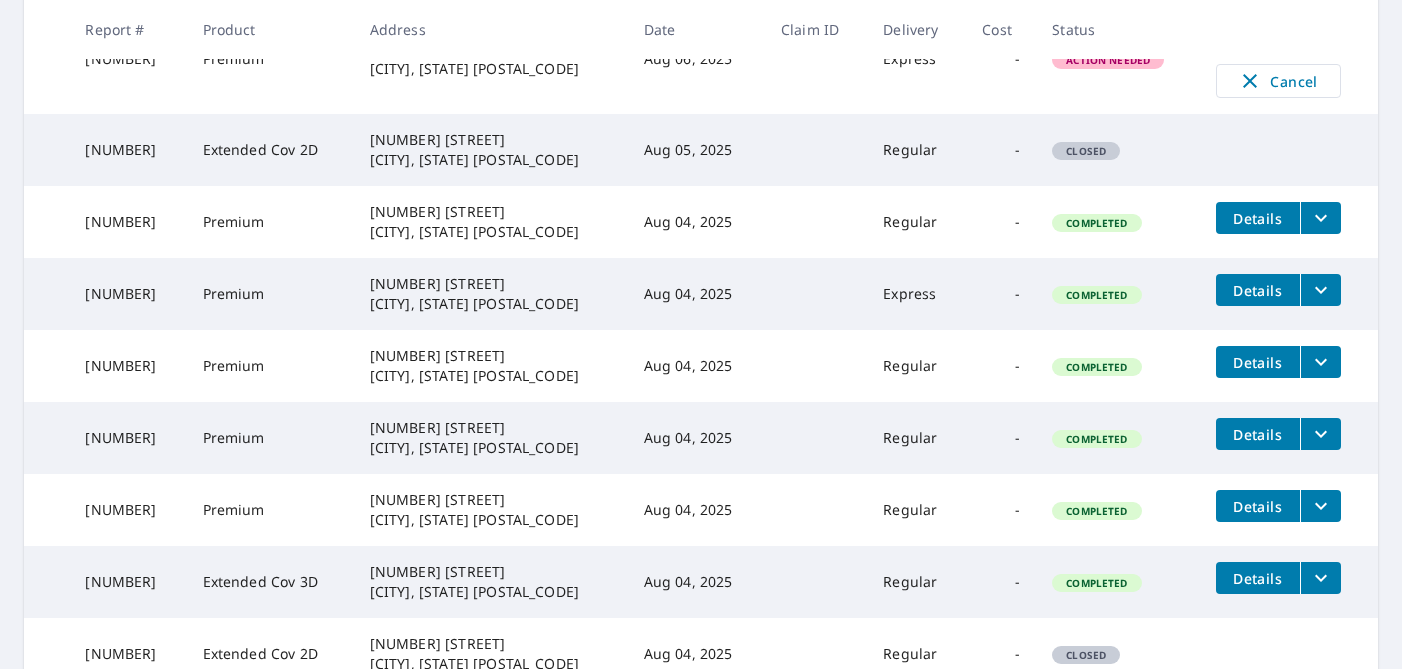 scroll, scrollTop: 372, scrollLeft: 0, axis: vertical 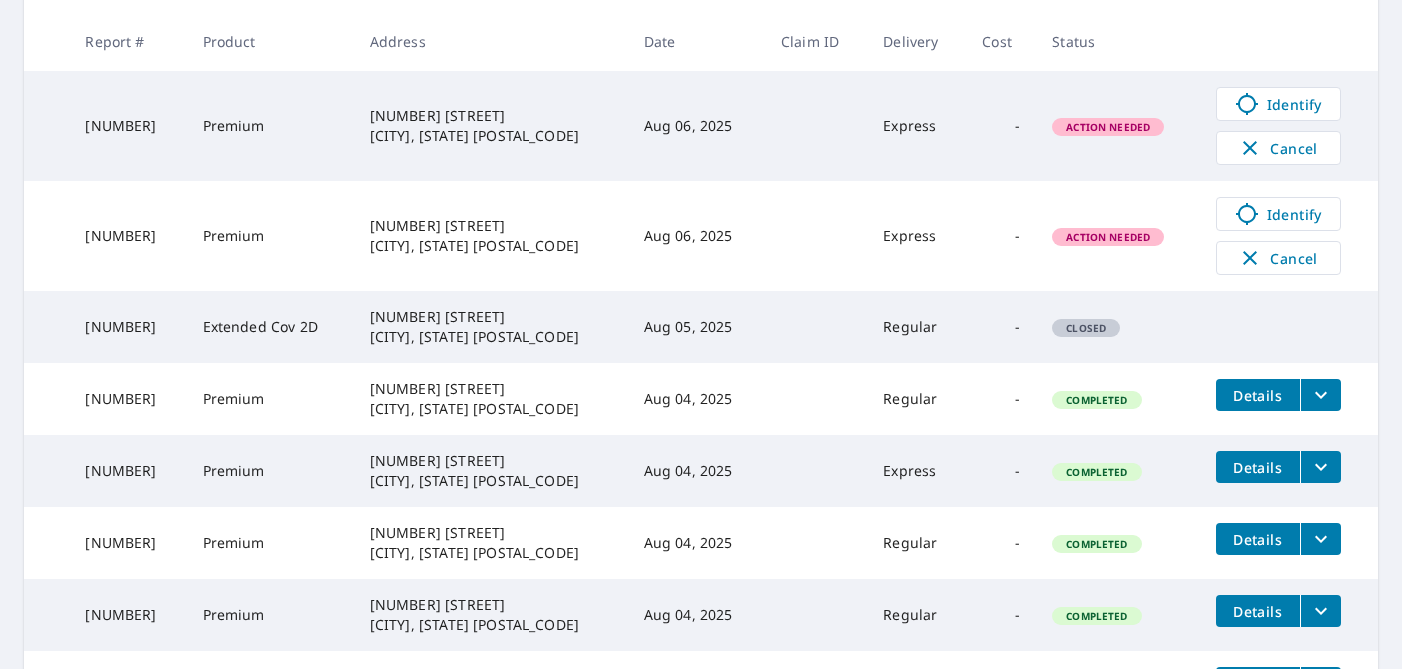 click on "Closed" at bounding box center [1086, 328] 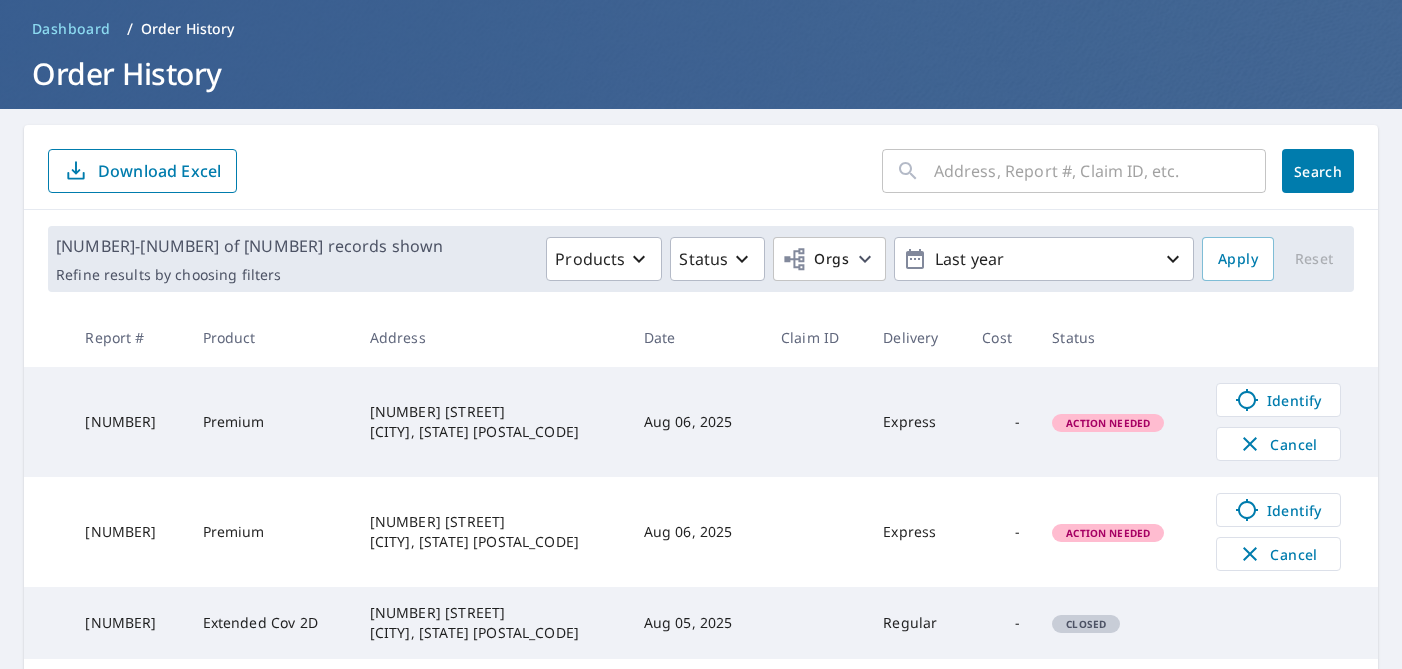scroll, scrollTop: 72, scrollLeft: 0, axis: vertical 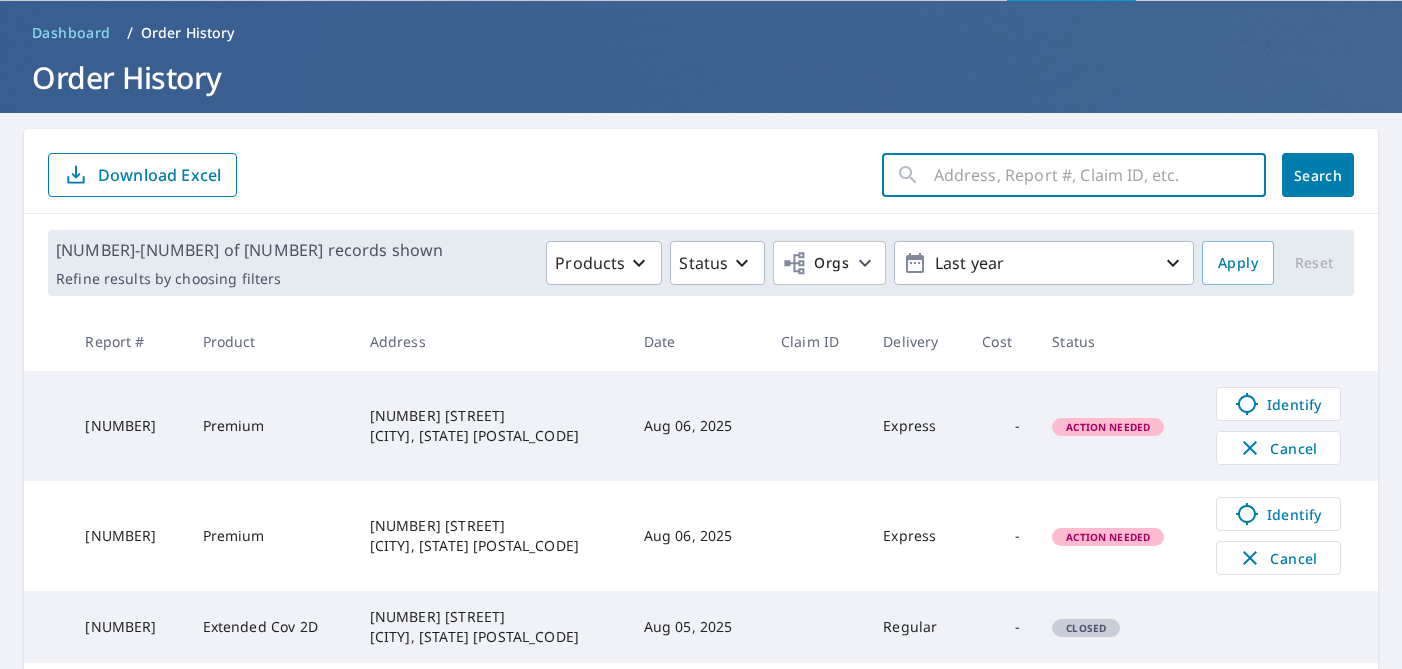 click at bounding box center (1100, 175) 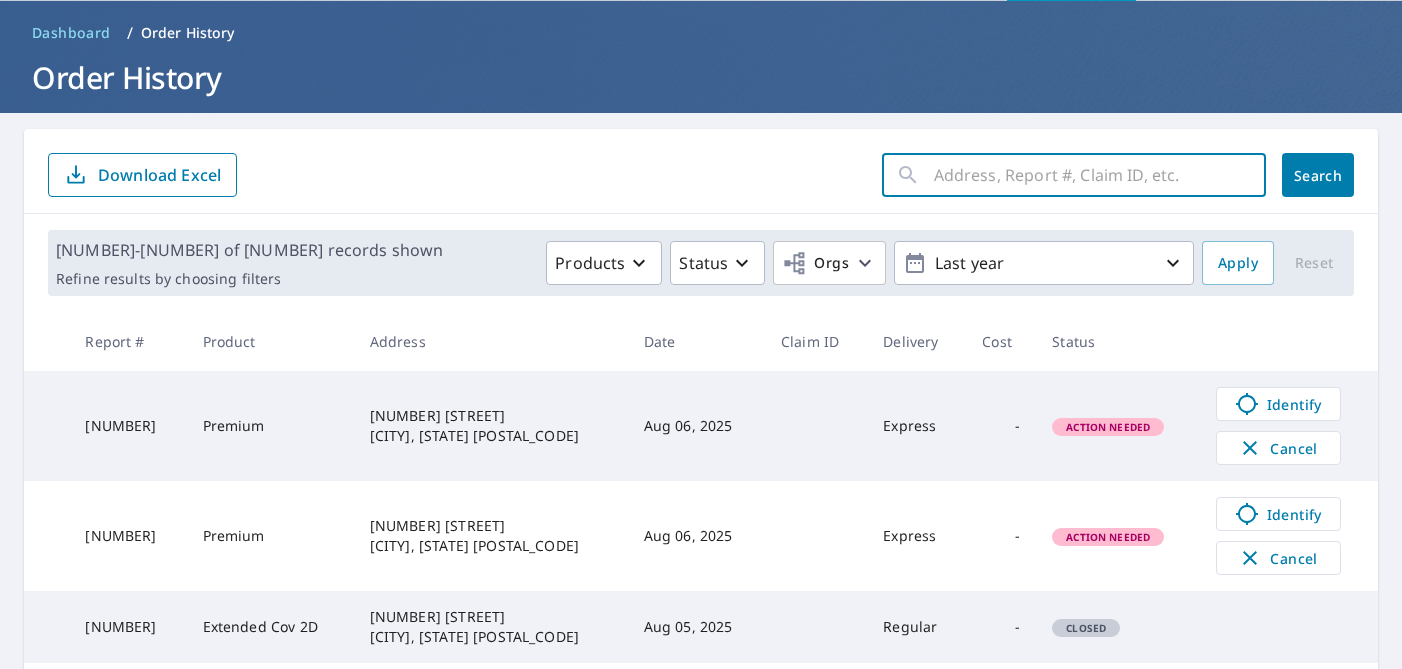 paste on "[NUMBER] [STREET], [CITY], [STATE], [POSTAL_CODE]" 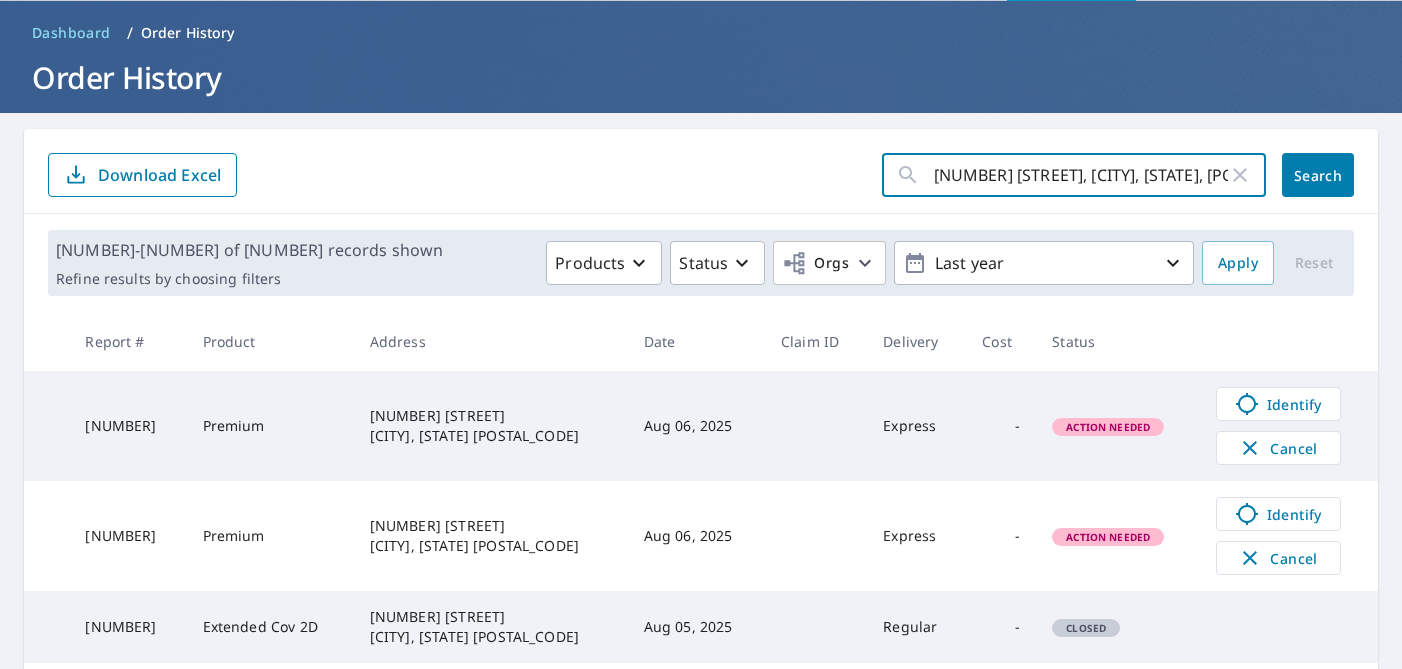 scroll, scrollTop: 0, scrollLeft: 1, axis: horizontal 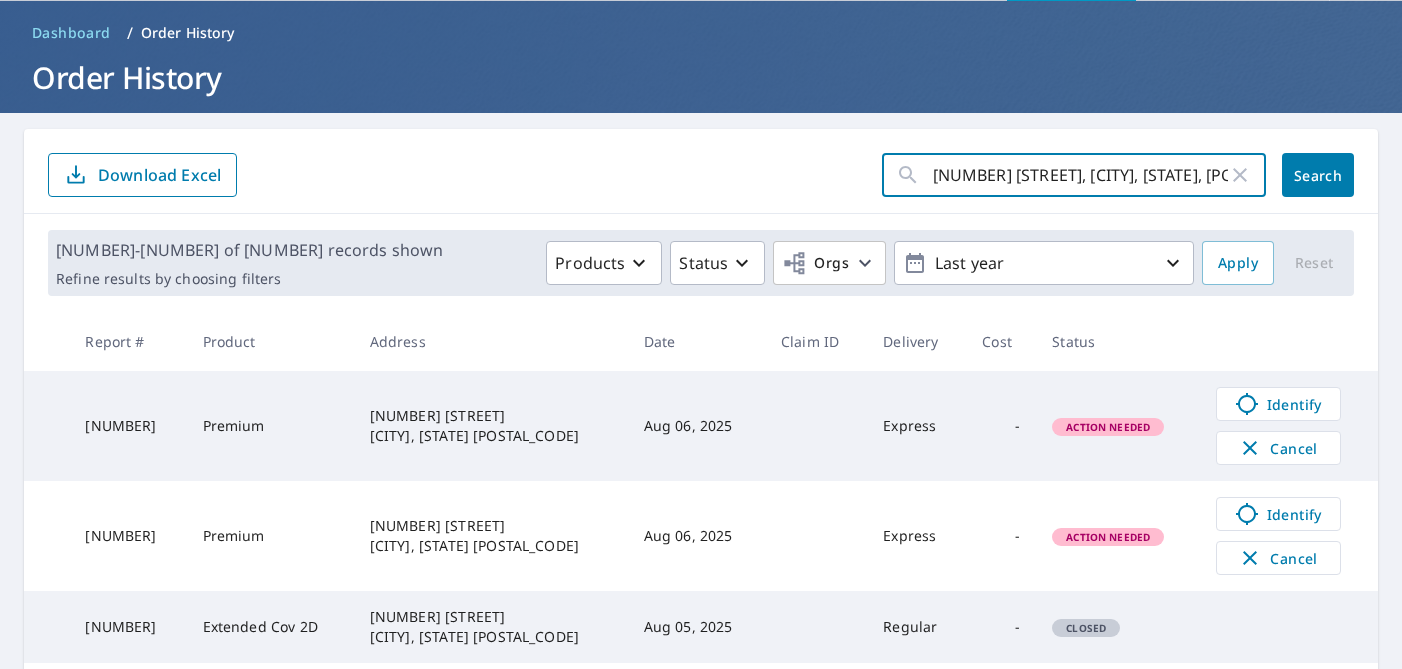 click on "Search" 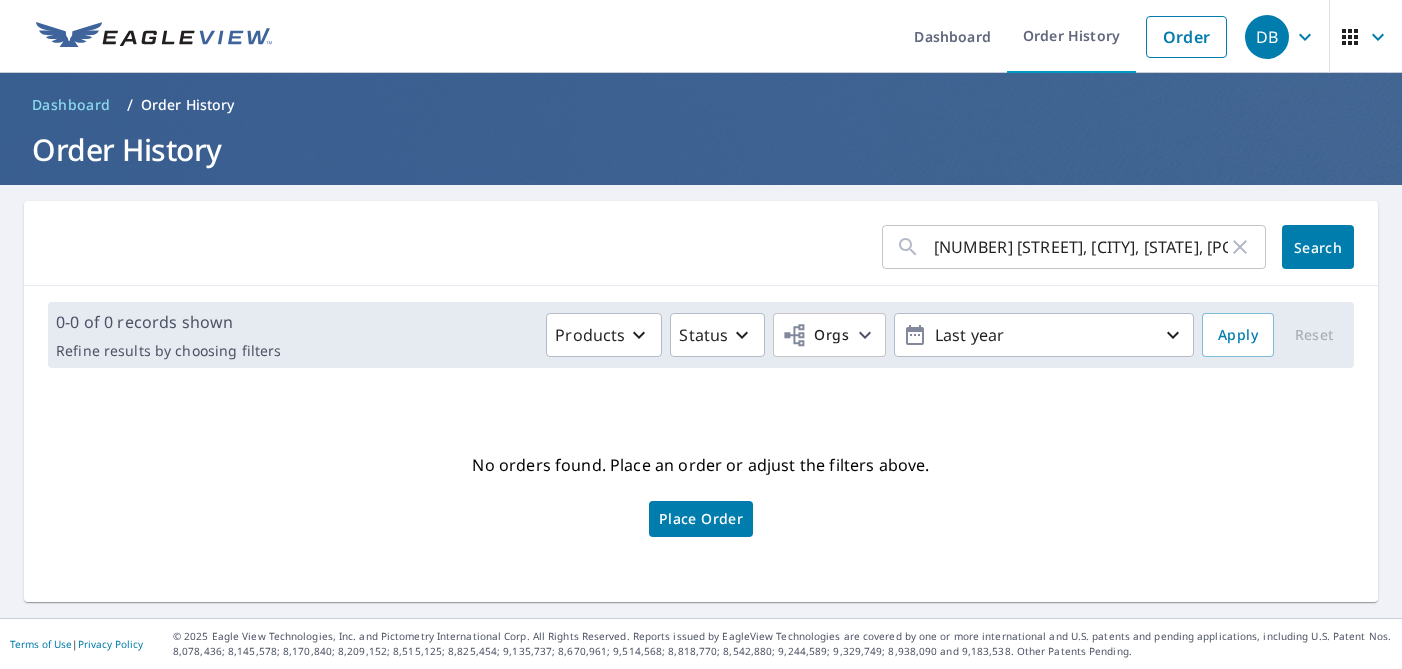 scroll, scrollTop: 0, scrollLeft: 0, axis: both 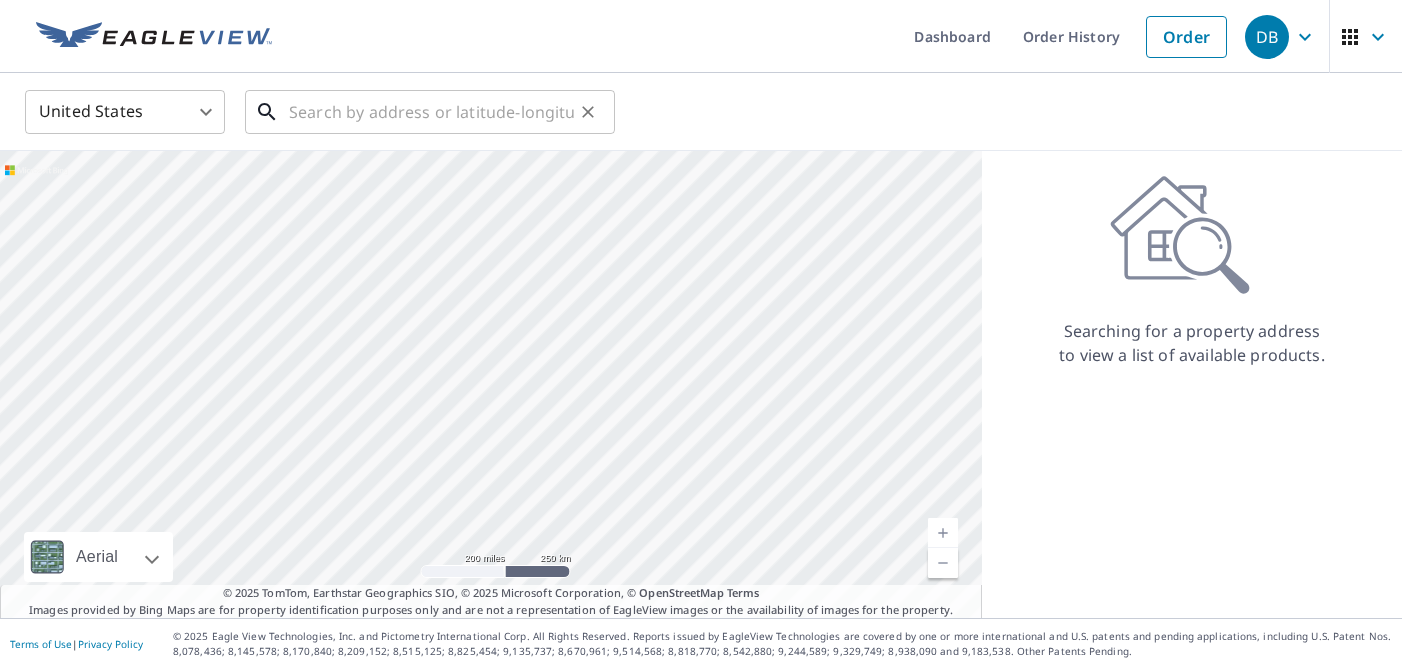 click at bounding box center (431, 112) 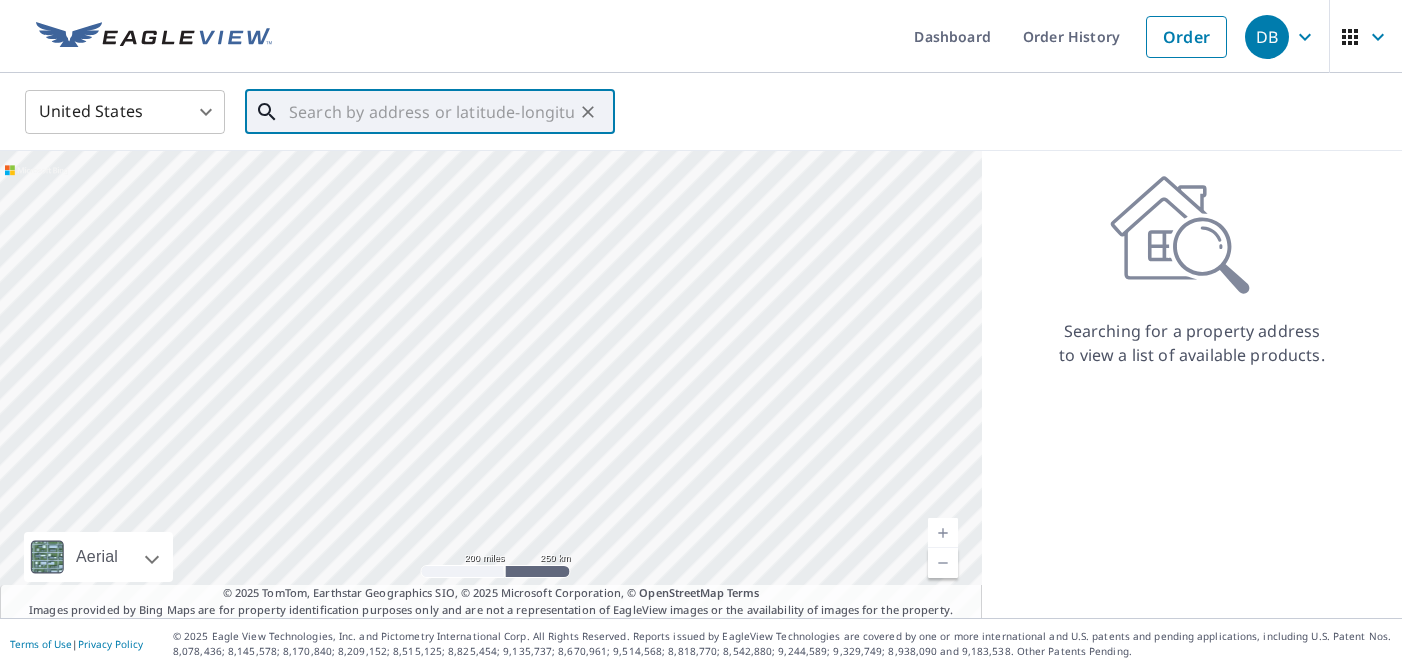 paste on "[NUMBER] [STREET], [CITY], [STATE], [POSTAL_CODE]" 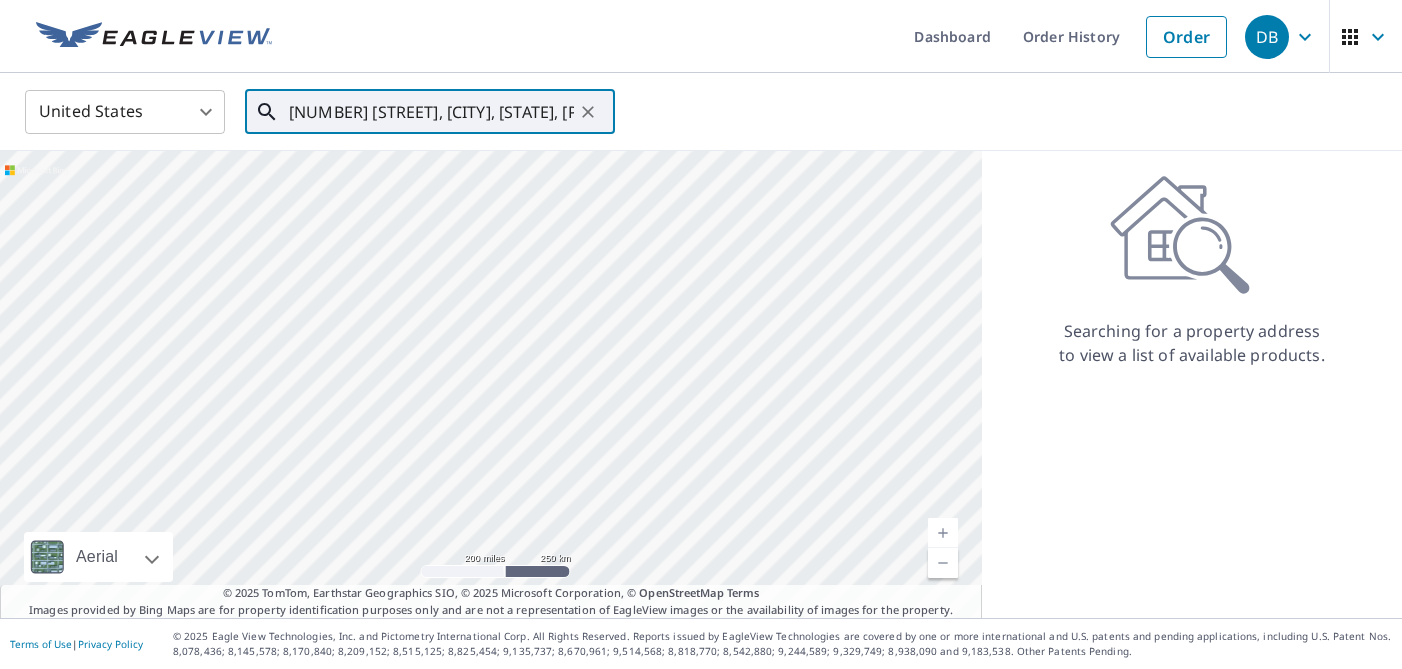 scroll, scrollTop: 0, scrollLeft: 10, axis: horizontal 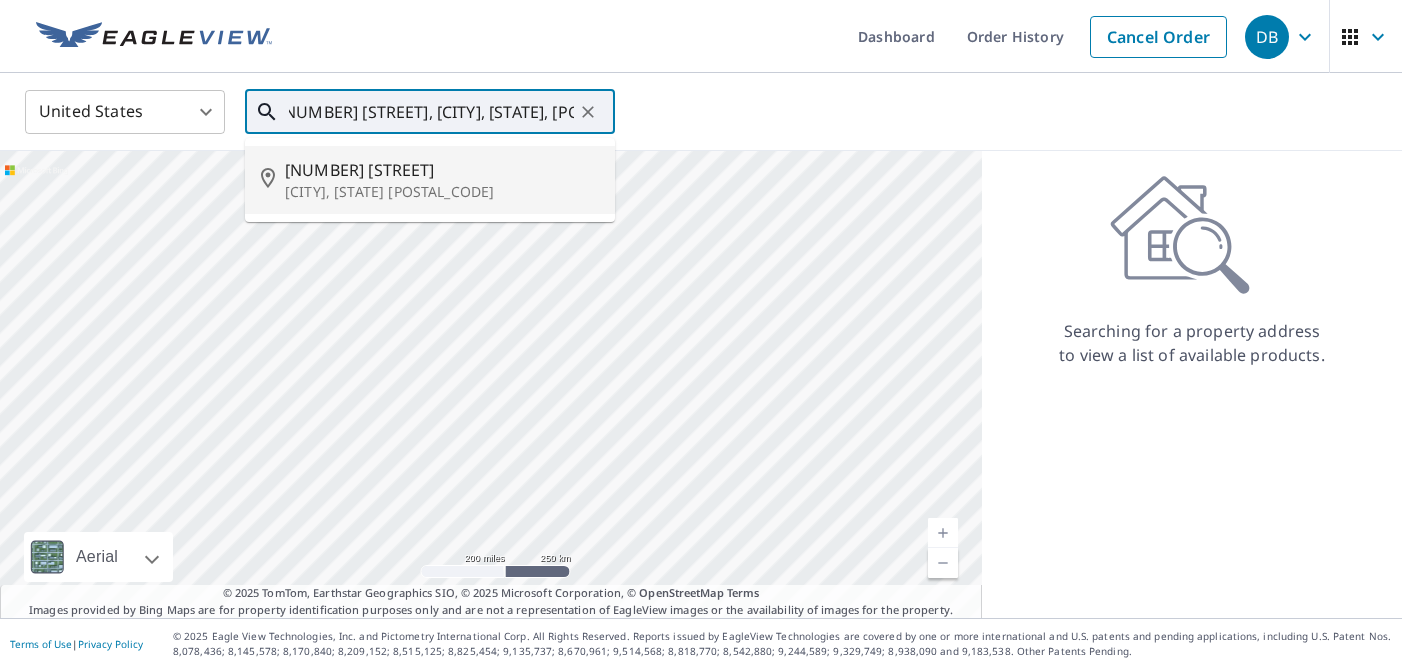 click on "[NUMBER] [STREET]" at bounding box center [442, 170] 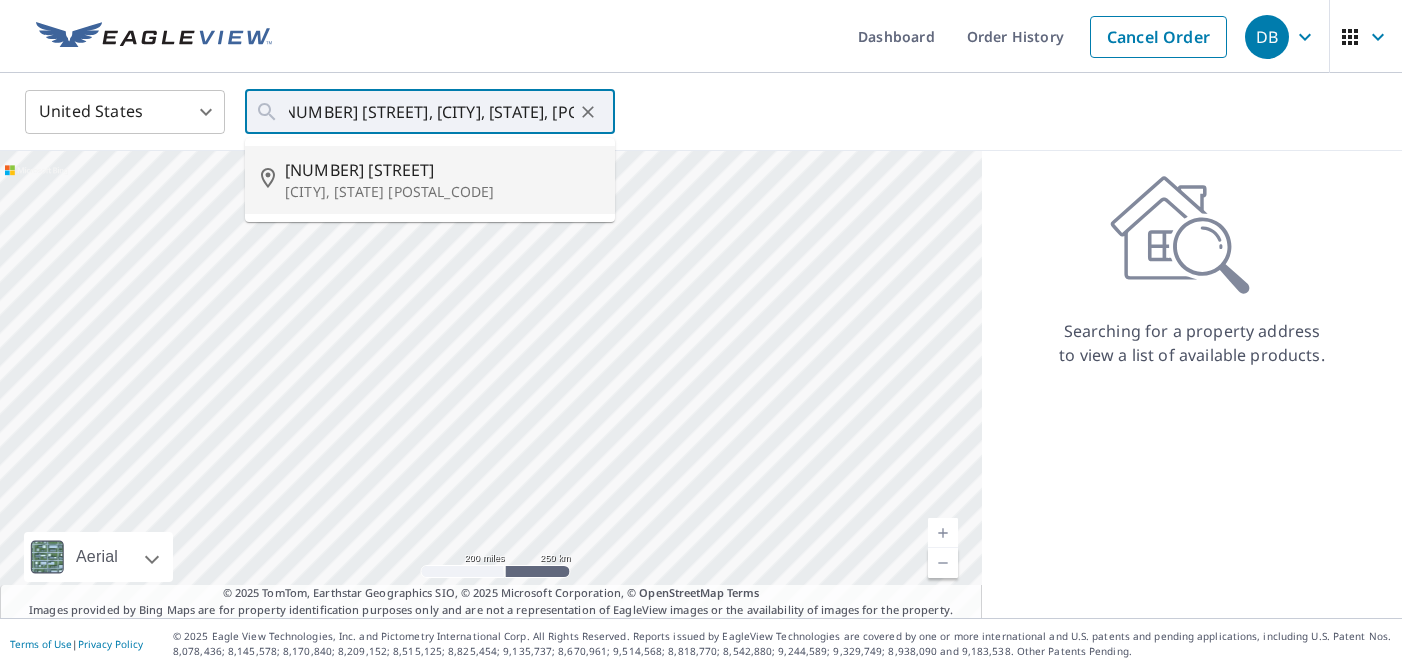 type on "[NUMBER] [STREET] [CITY], [STATE] [POSTAL_CODE]" 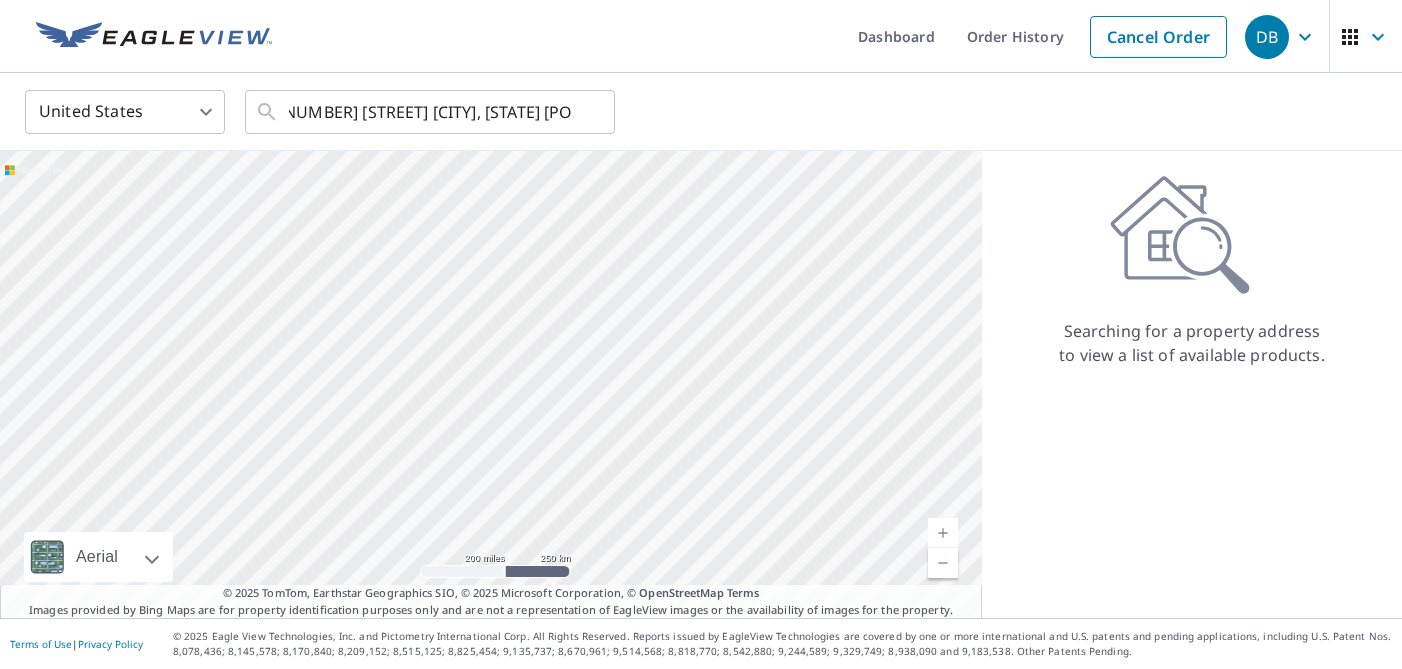 scroll, scrollTop: 0, scrollLeft: 0, axis: both 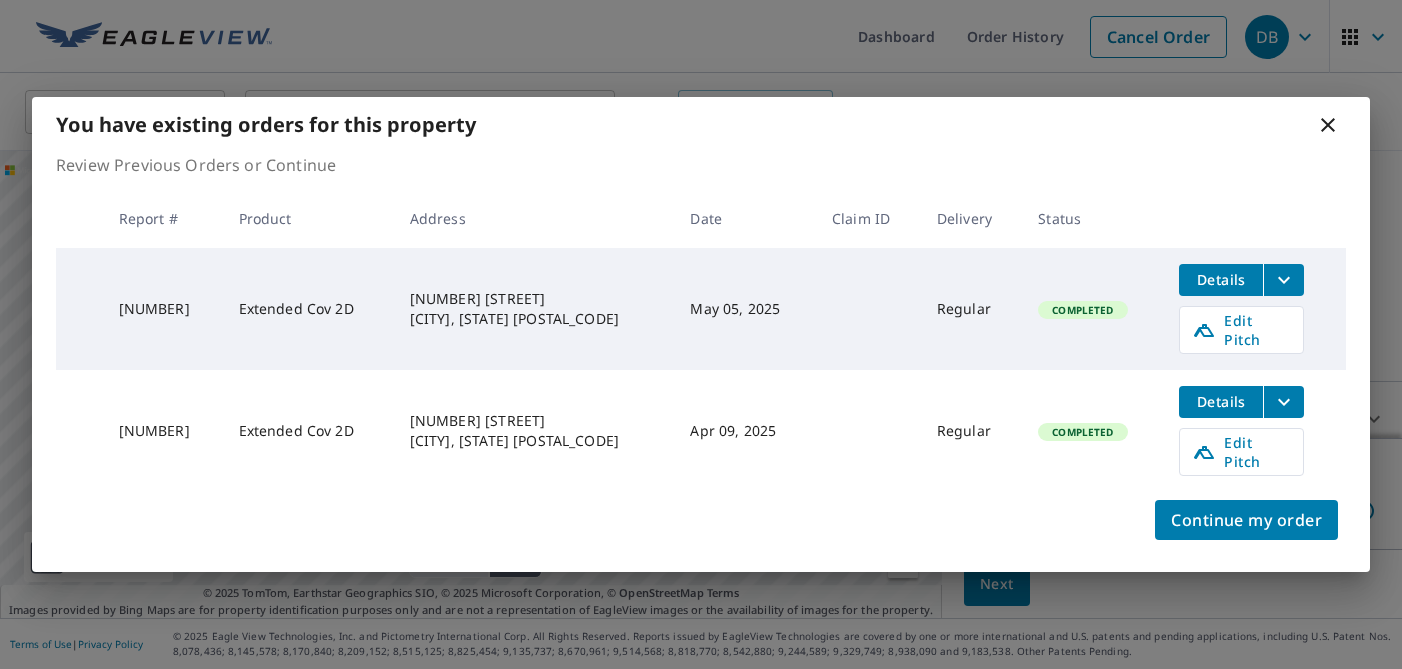 click on "Details" at bounding box center (1221, 279) 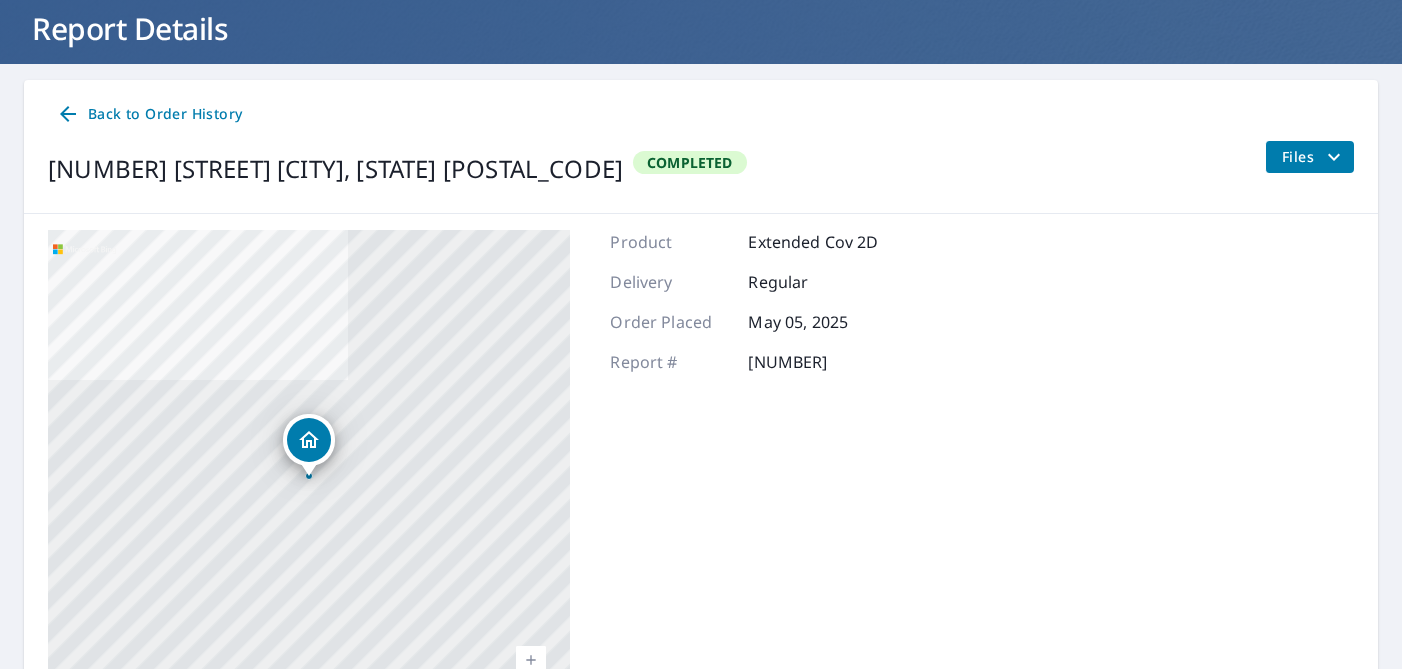scroll, scrollTop: 115, scrollLeft: 0, axis: vertical 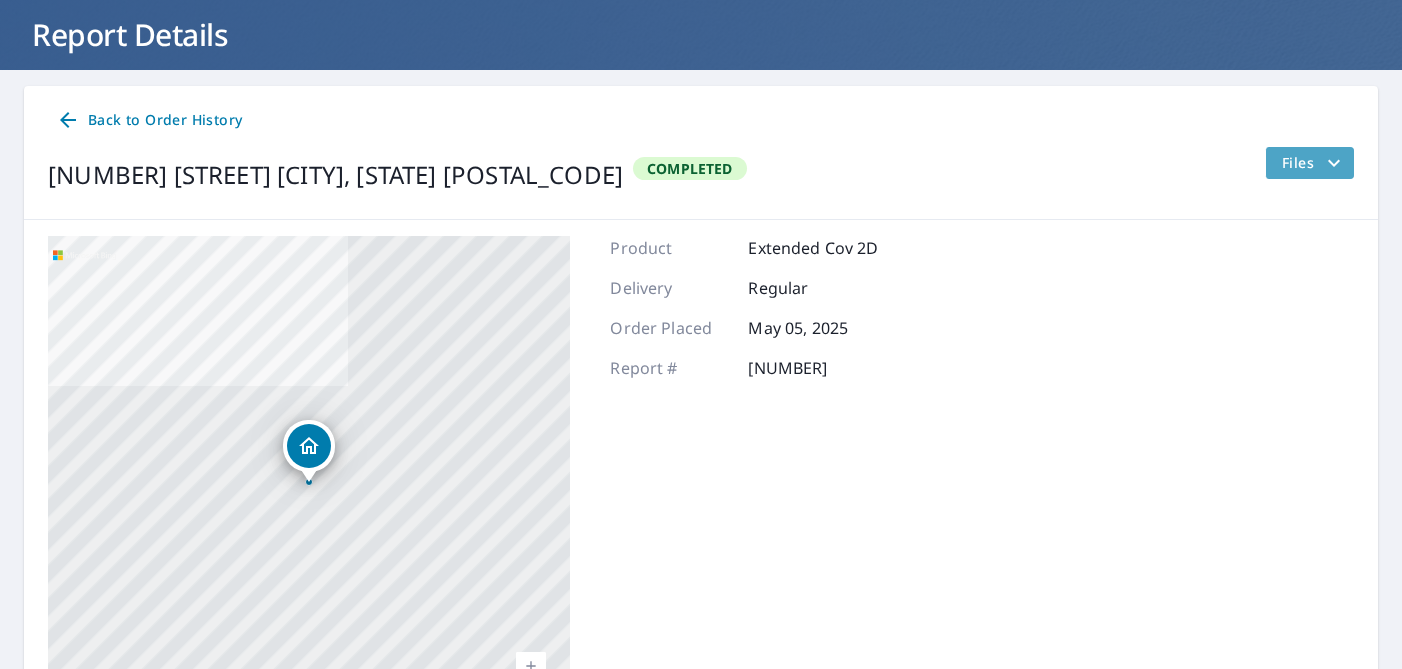 click on "Files" at bounding box center (1314, 163) 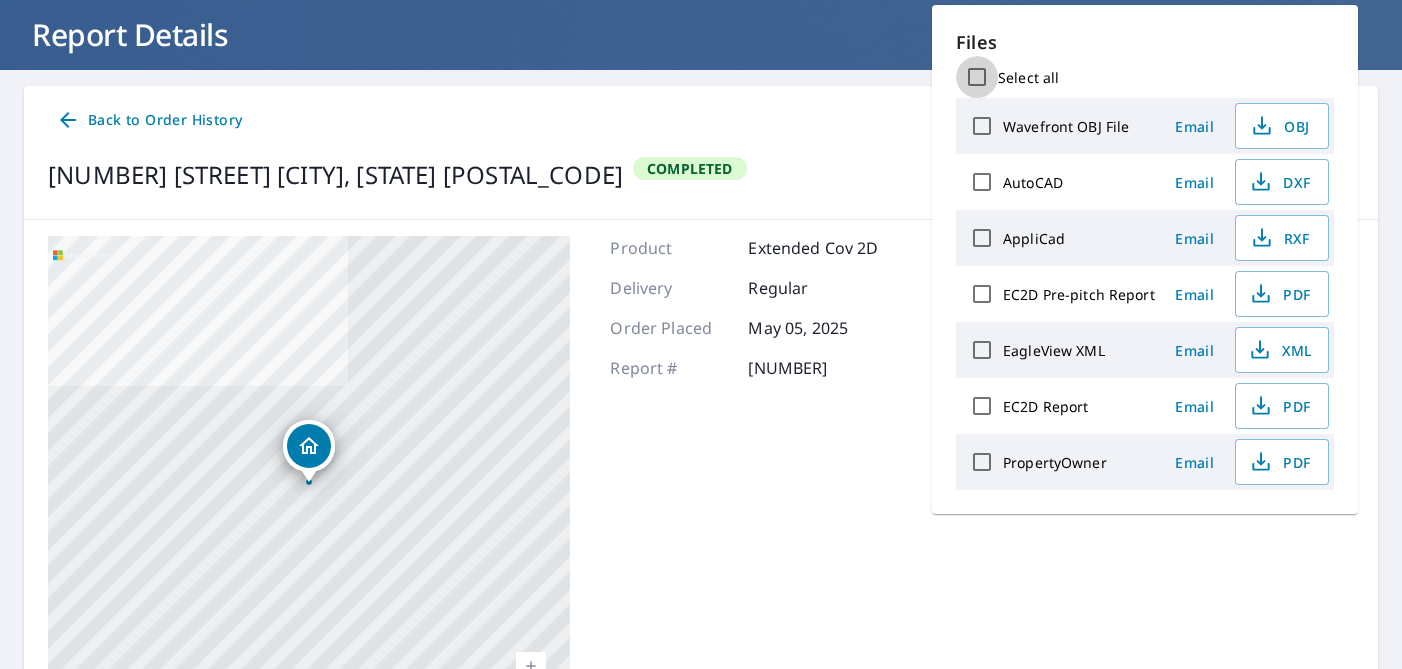click on "Select all" at bounding box center [977, 77] 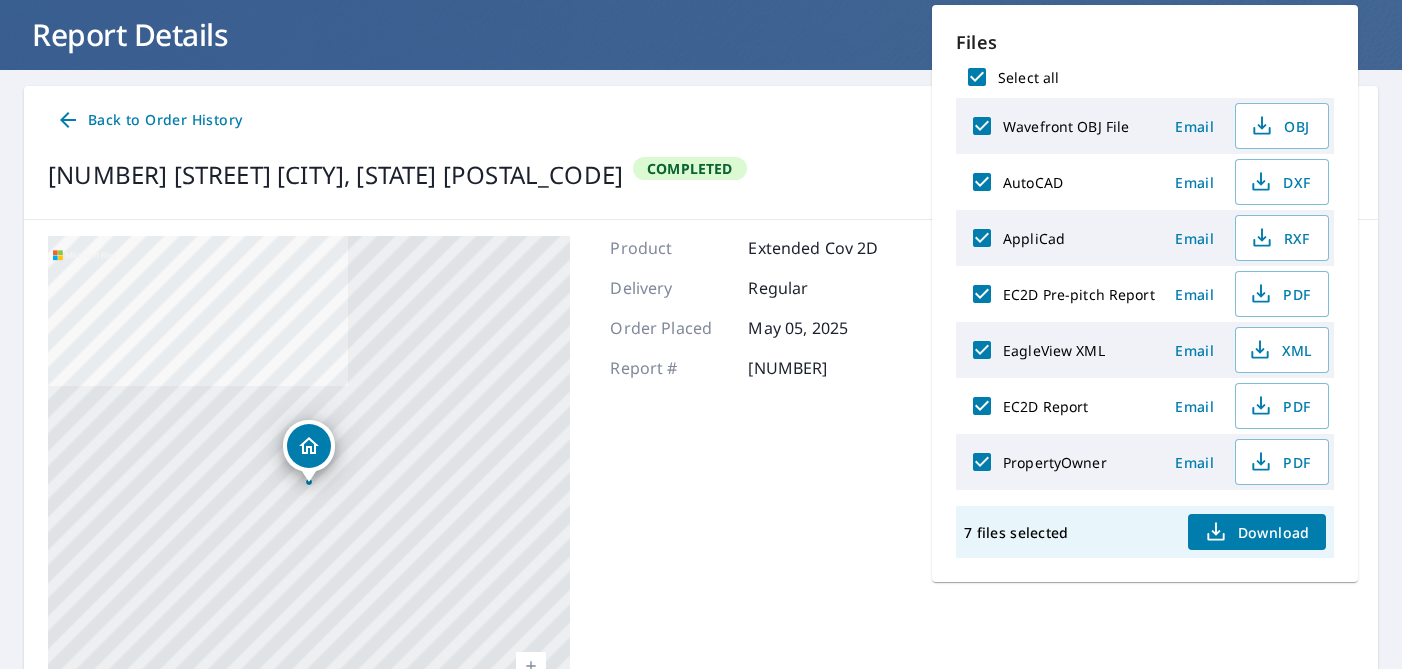 click on "Download" at bounding box center [1257, 532] 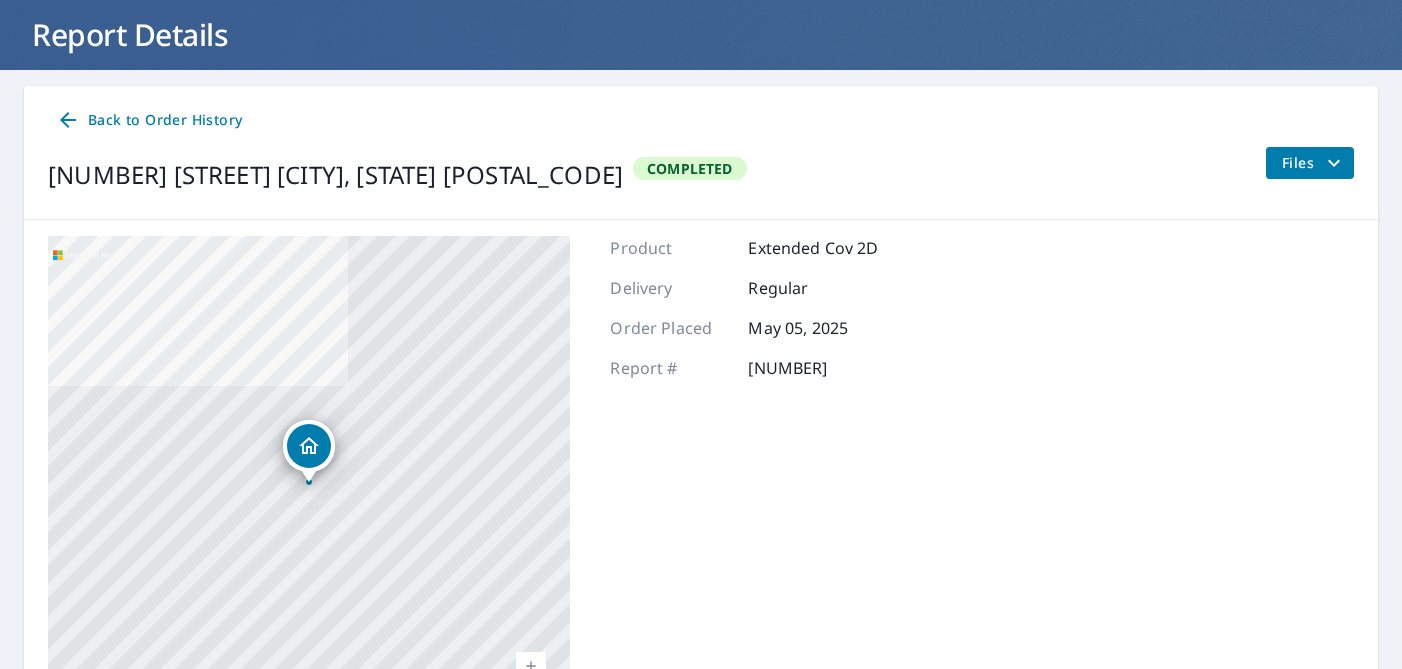 click 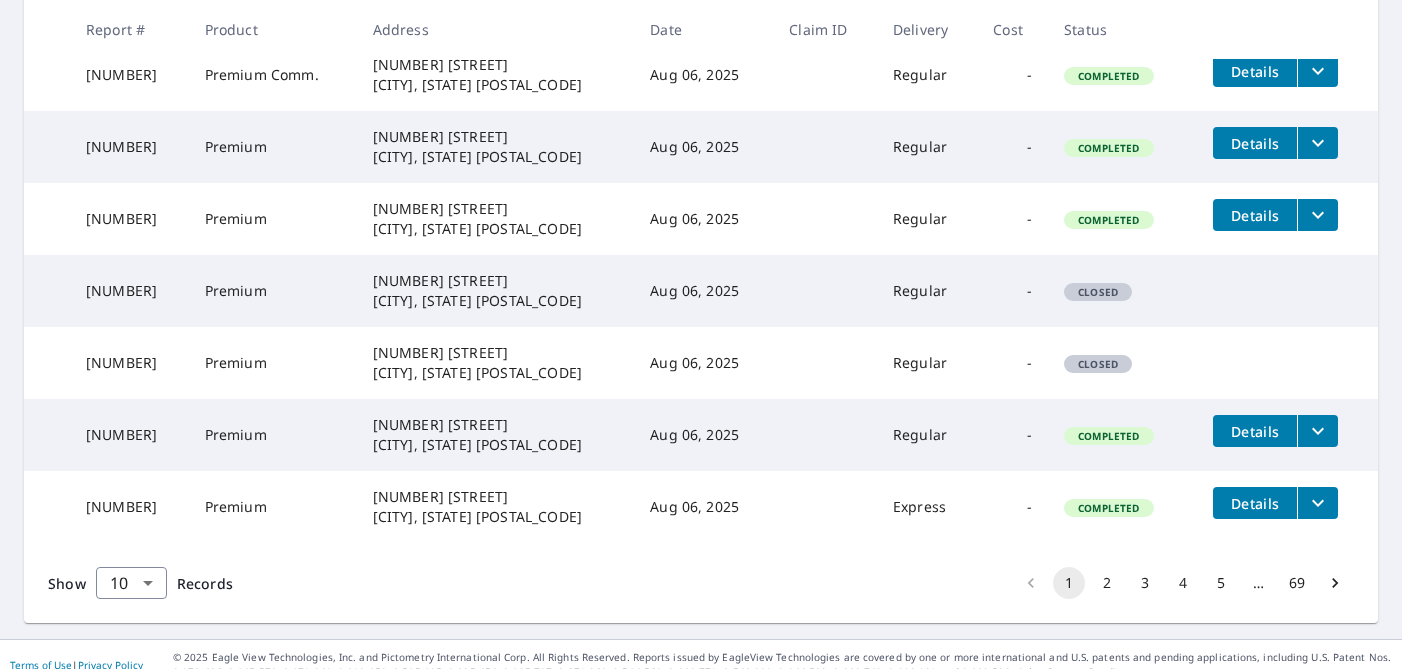 scroll, scrollTop: 641, scrollLeft: 0, axis: vertical 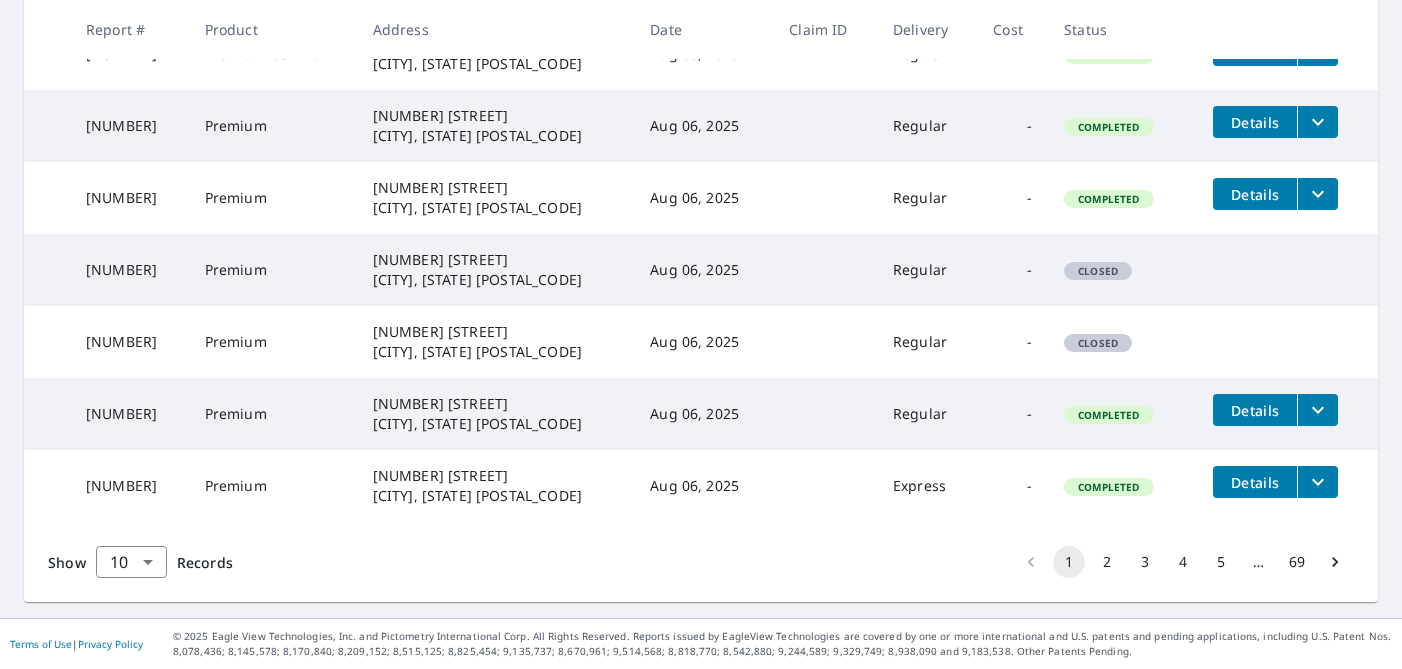 click on "2" at bounding box center (1107, 562) 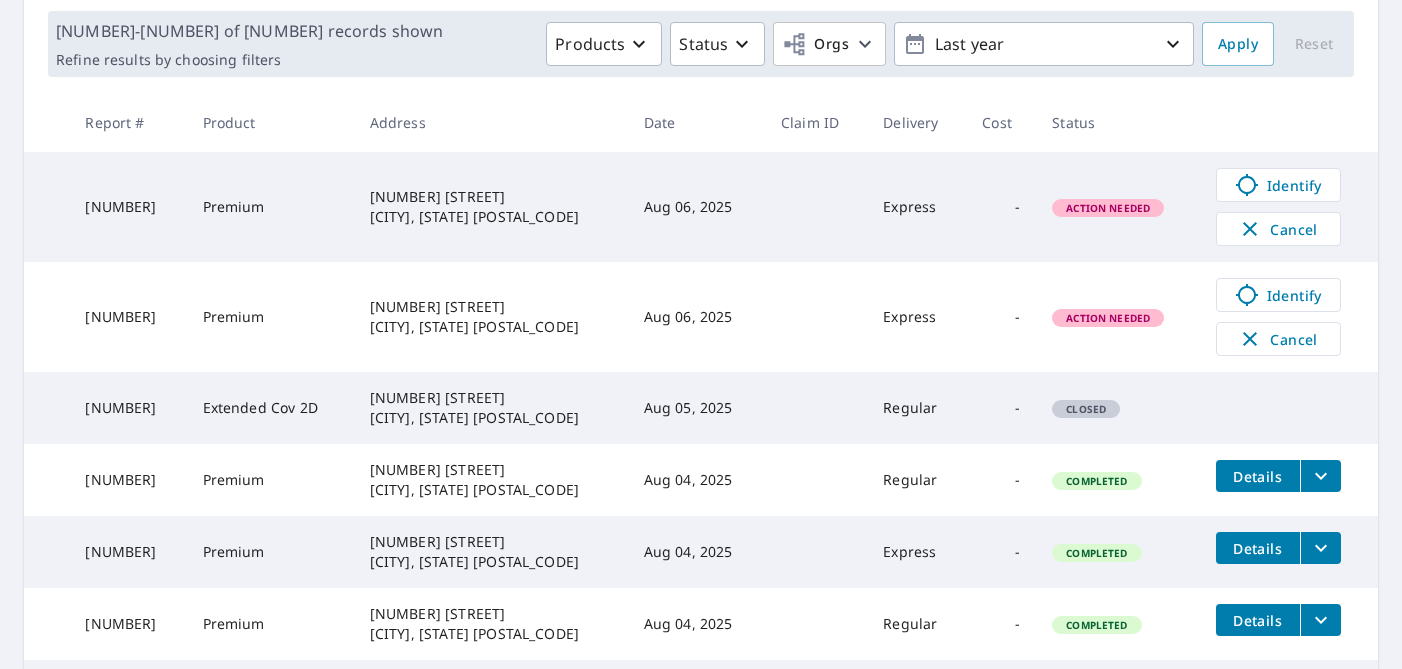 scroll, scrollTop: 322, scrollLeft: 0, axis: vertical 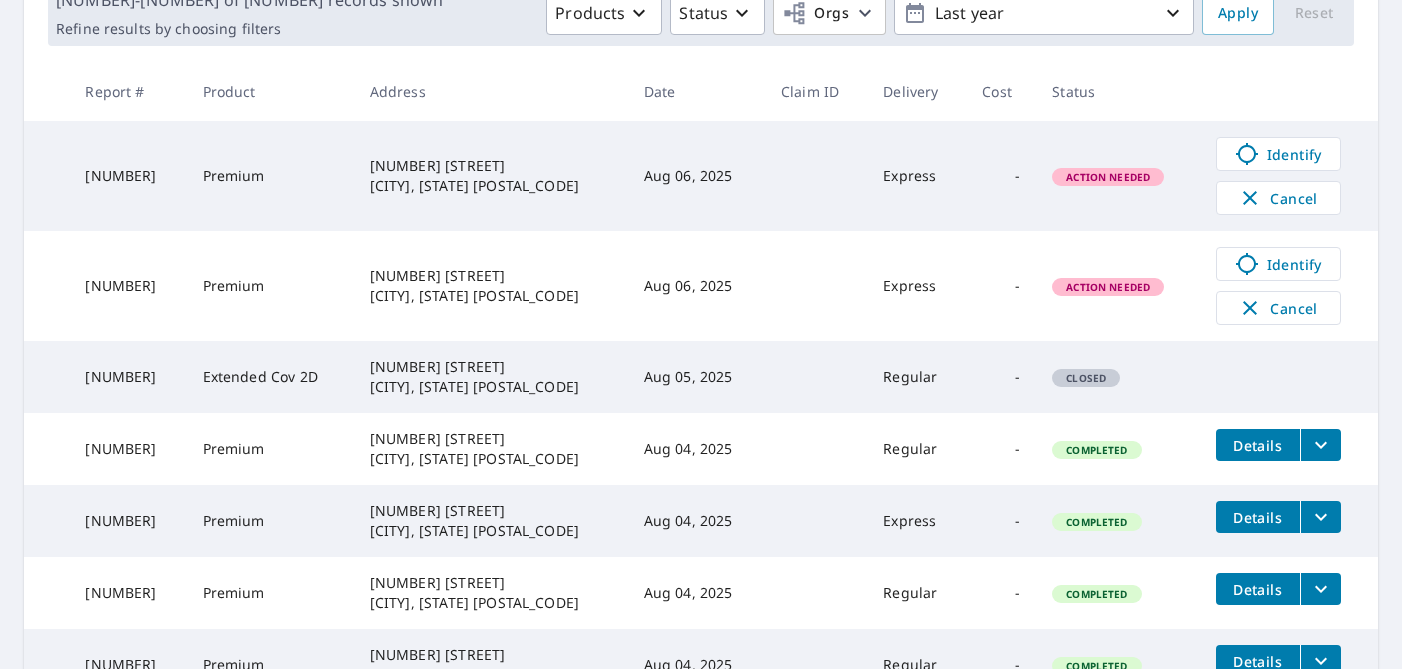 click on "[NUMBER] [STREET]
[CITY], [STATE] [POSTAL_CODE]" at bounding box center [491, 377] 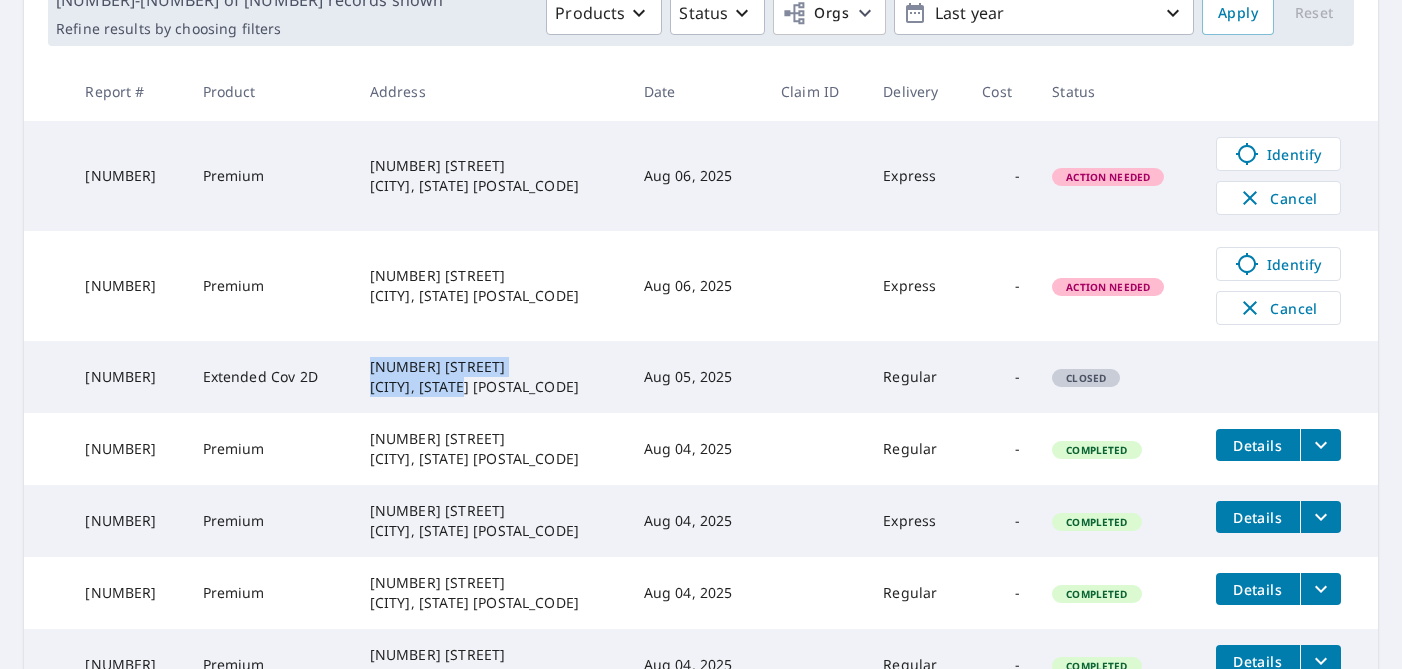 drag, startPoint x: 506, startPoint y: 388, endPoint x: 352, endPoint y: 376, distance: 154.46683 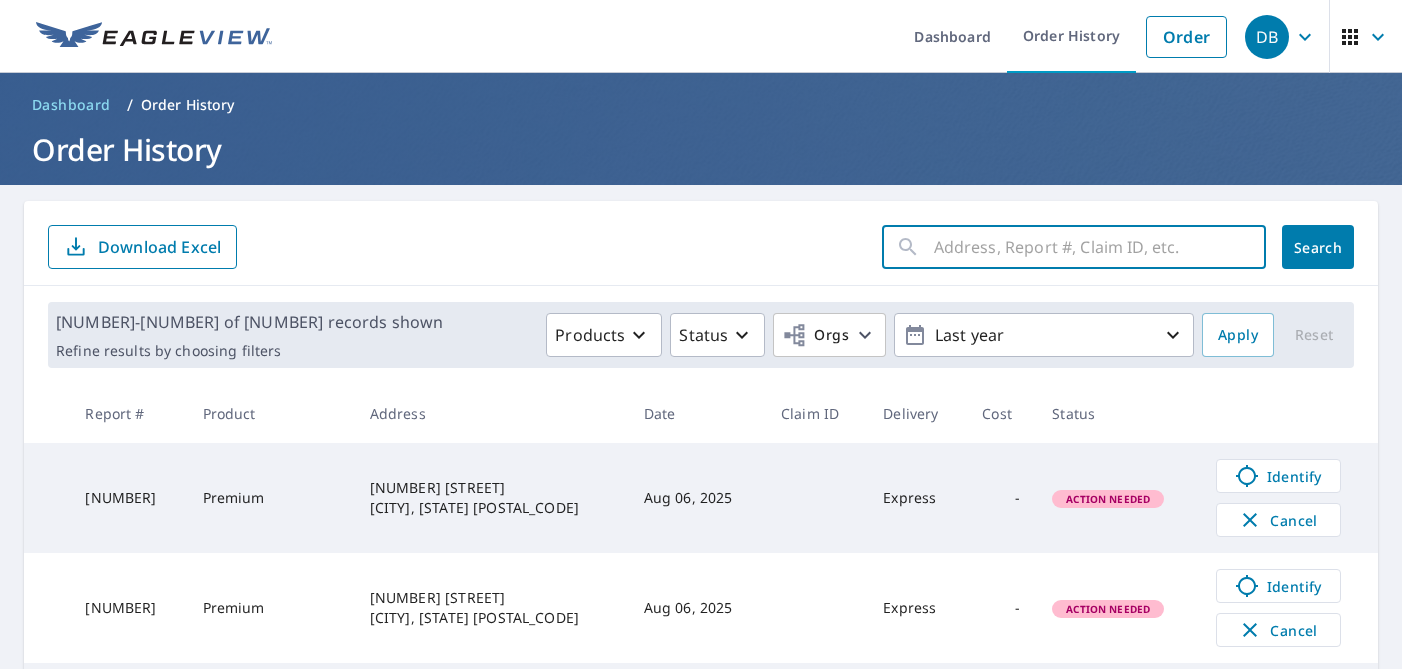 click at bounding box center [1100, 247] 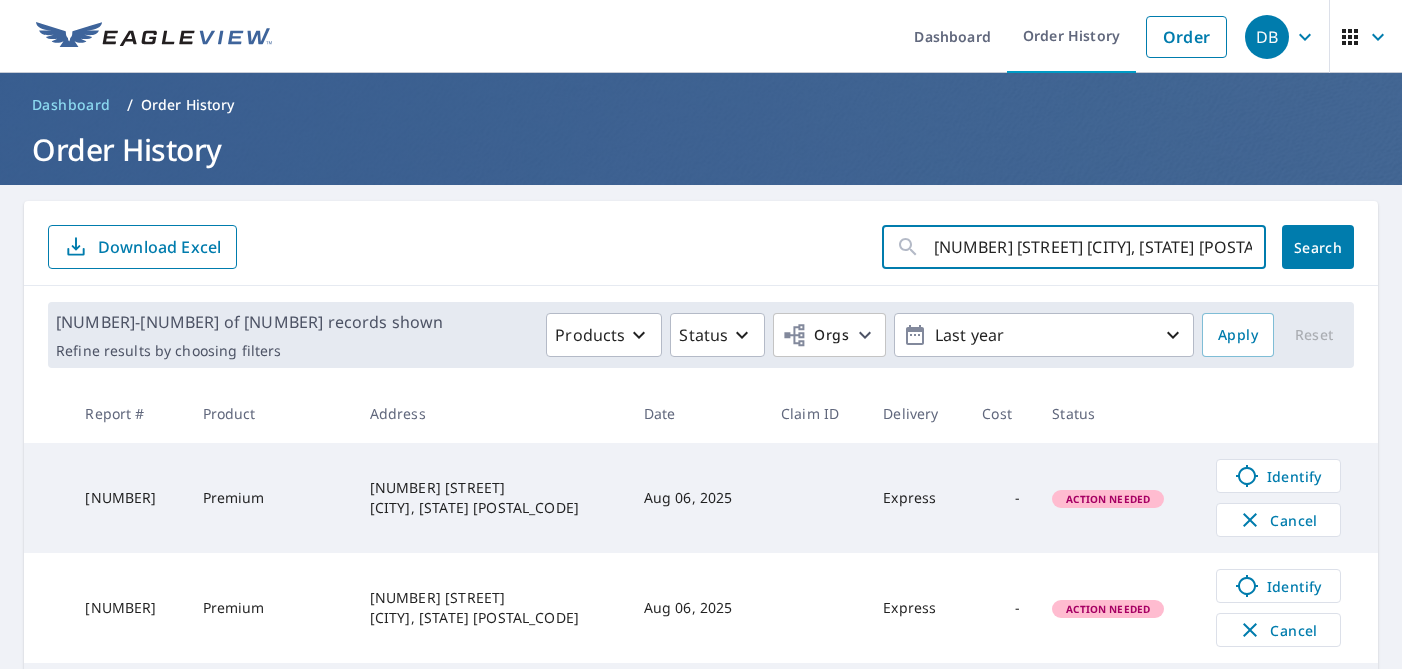 scroll, scrollTop: 0, scrollLeft: 15, axis: horizontal 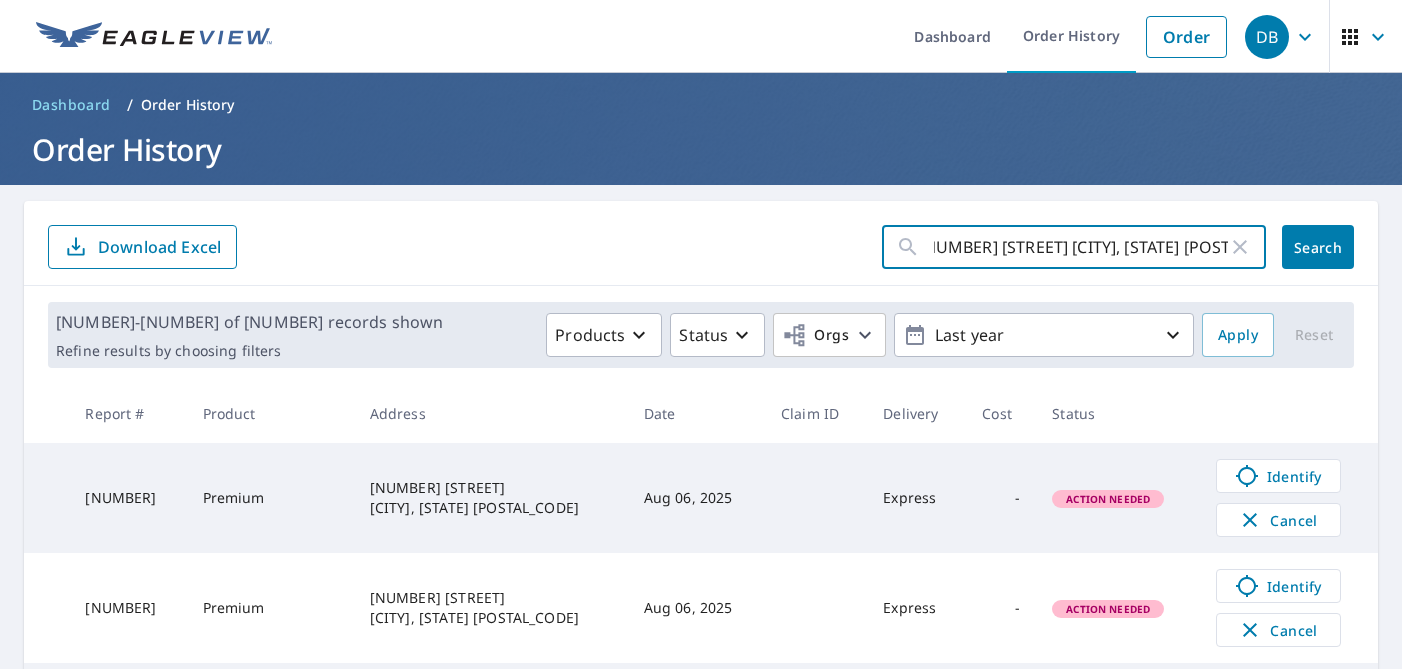 type on "[NUMBER] [STREET] [CITY], [STATE] [POSTAL_CODE]" 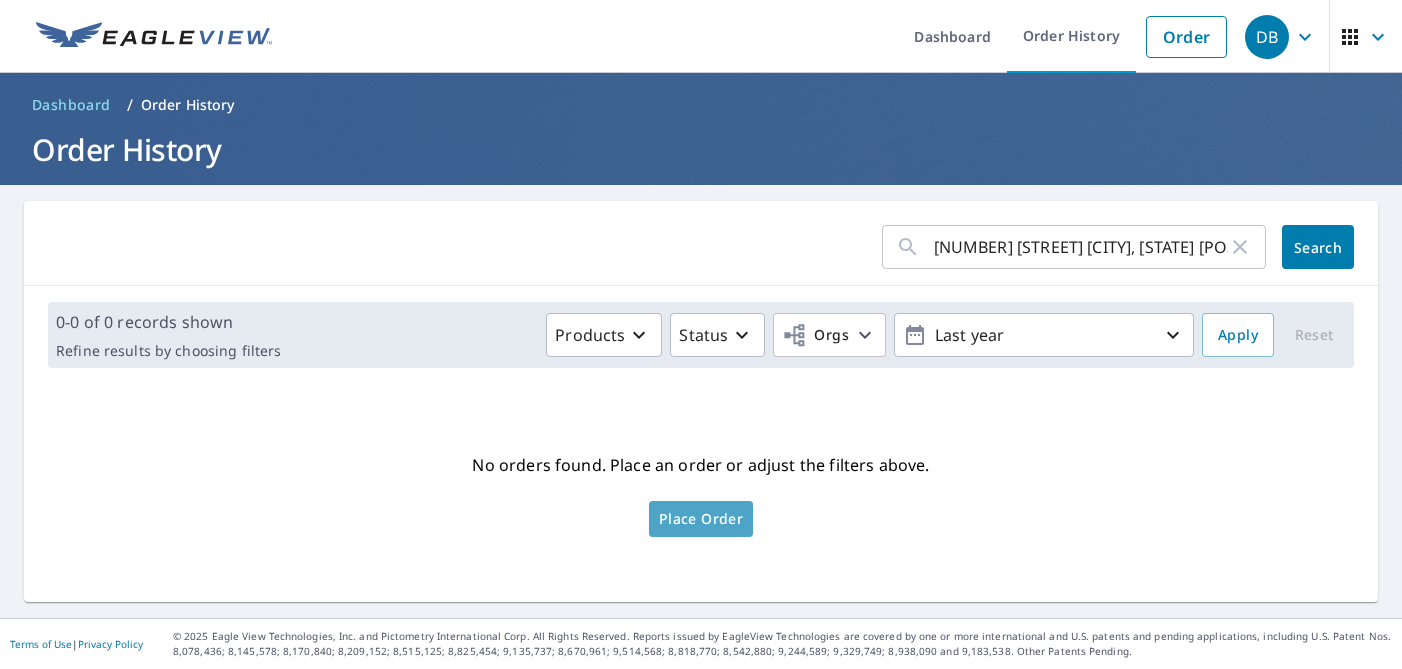 click on "Place Order" at bounding box center (701, 519) 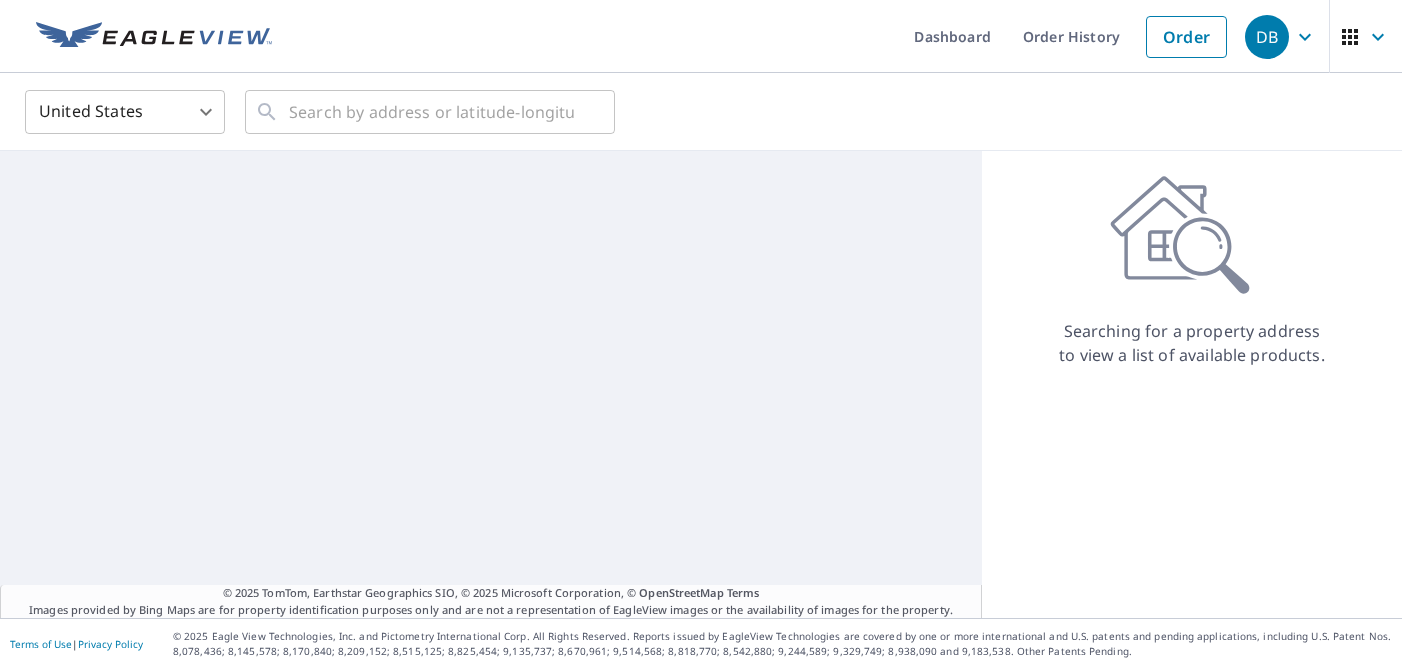scroll, scrollTop: 0, scrollLeft: 0, axis: both 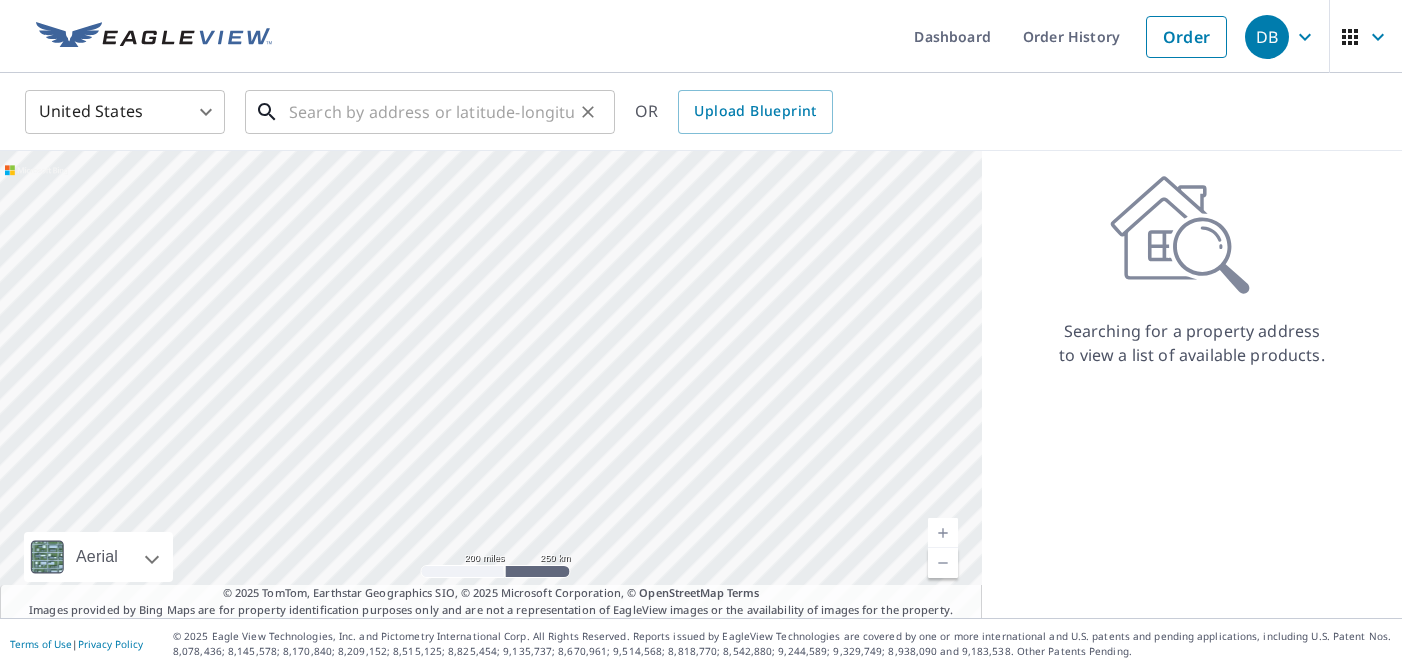 click at bounding box center (431, 112) 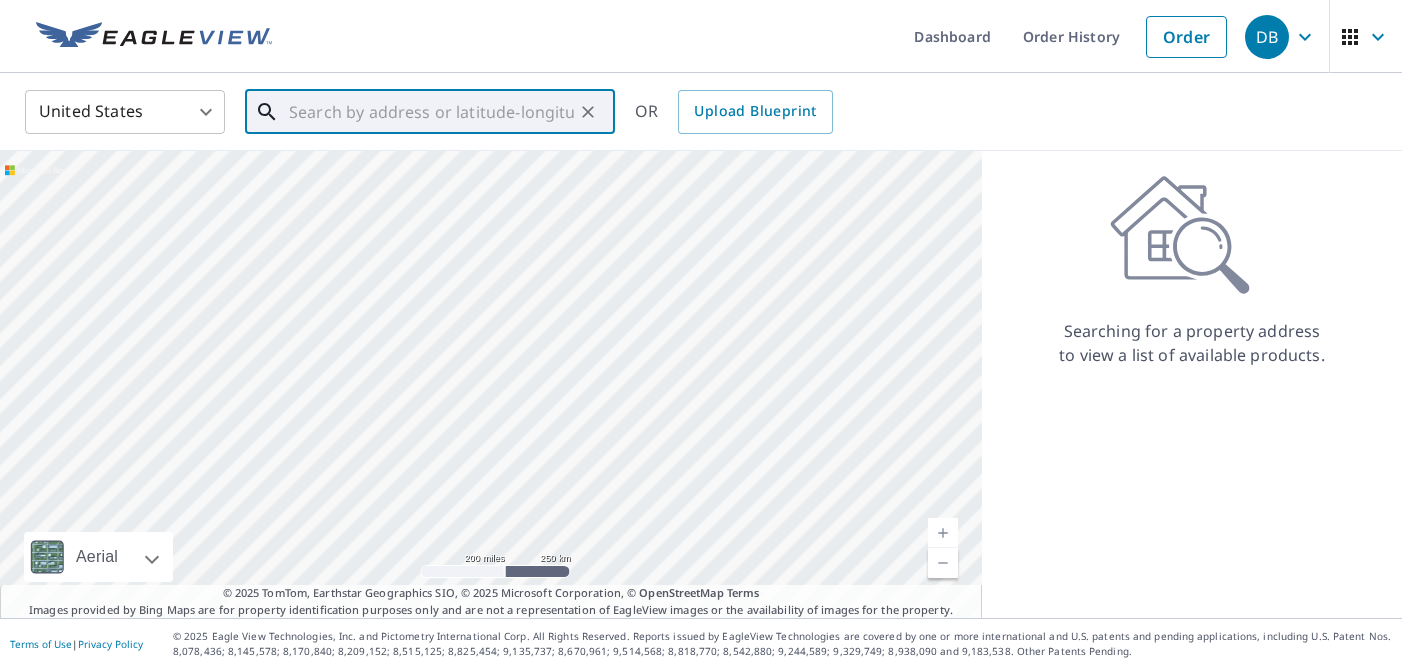 paste on "12 Upchurch Cir Durham, NC 27705" 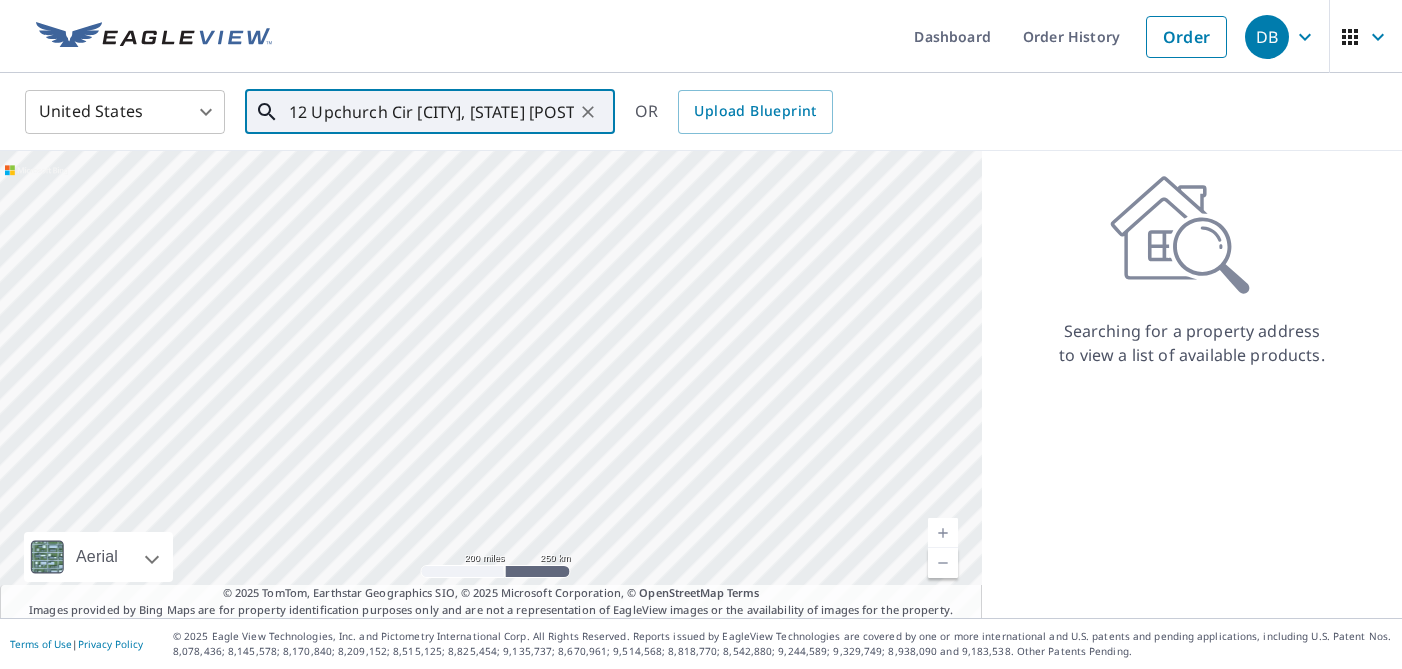 scroll, scrollTop: 0, scrollLeft: 24, axis: horizontal 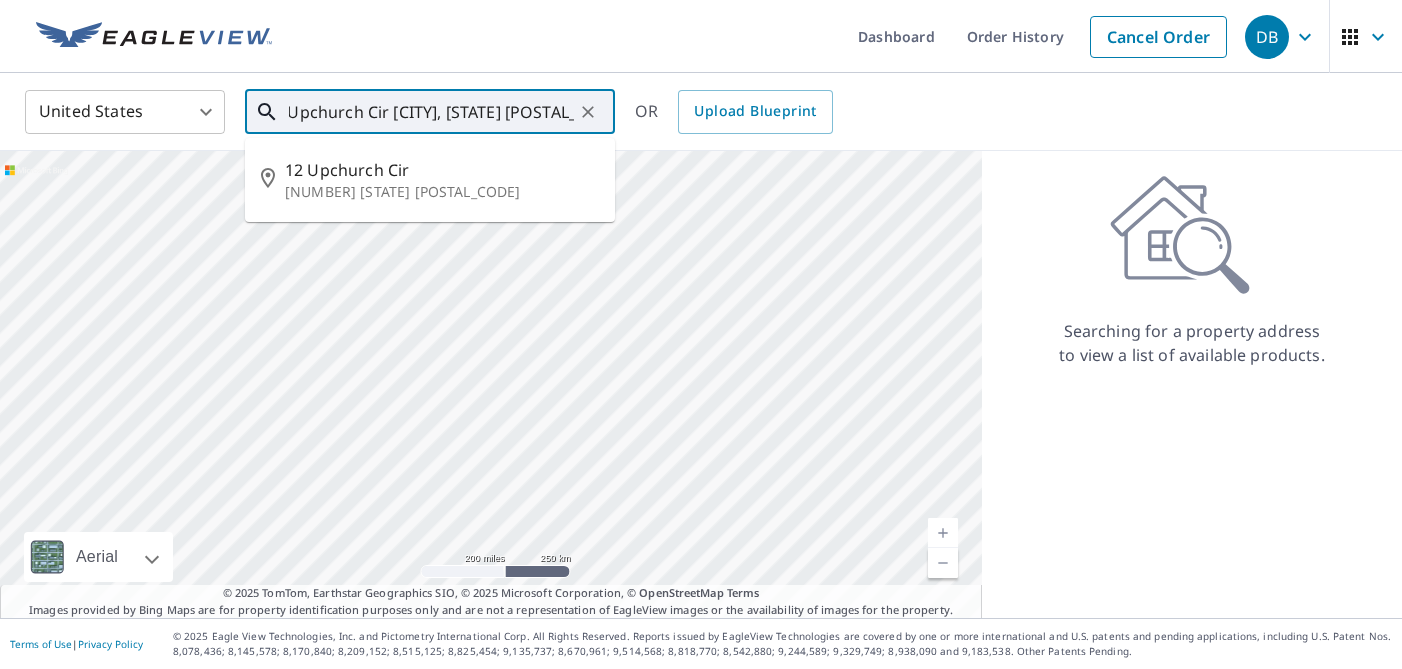 type on "12 Upchurch Cir Durham, NC 27705" 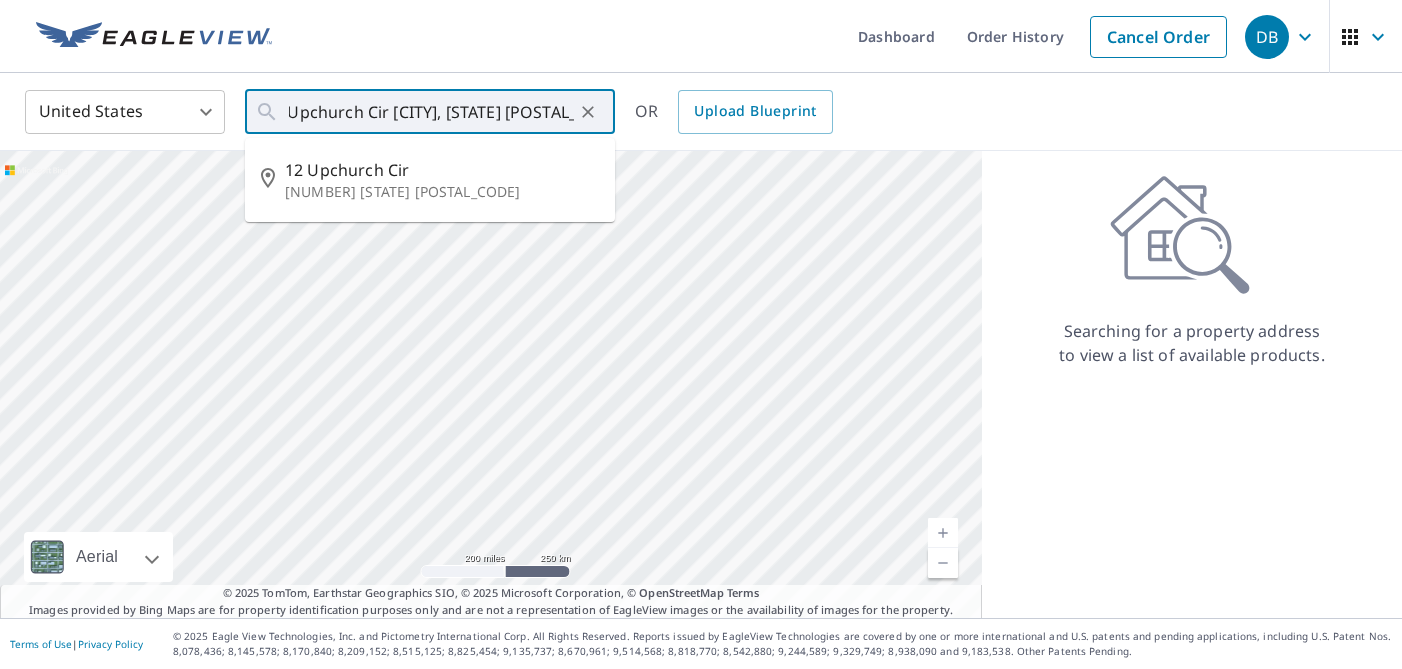 scroll, scrollTop: 0, scrollLeft: 0, axis: both 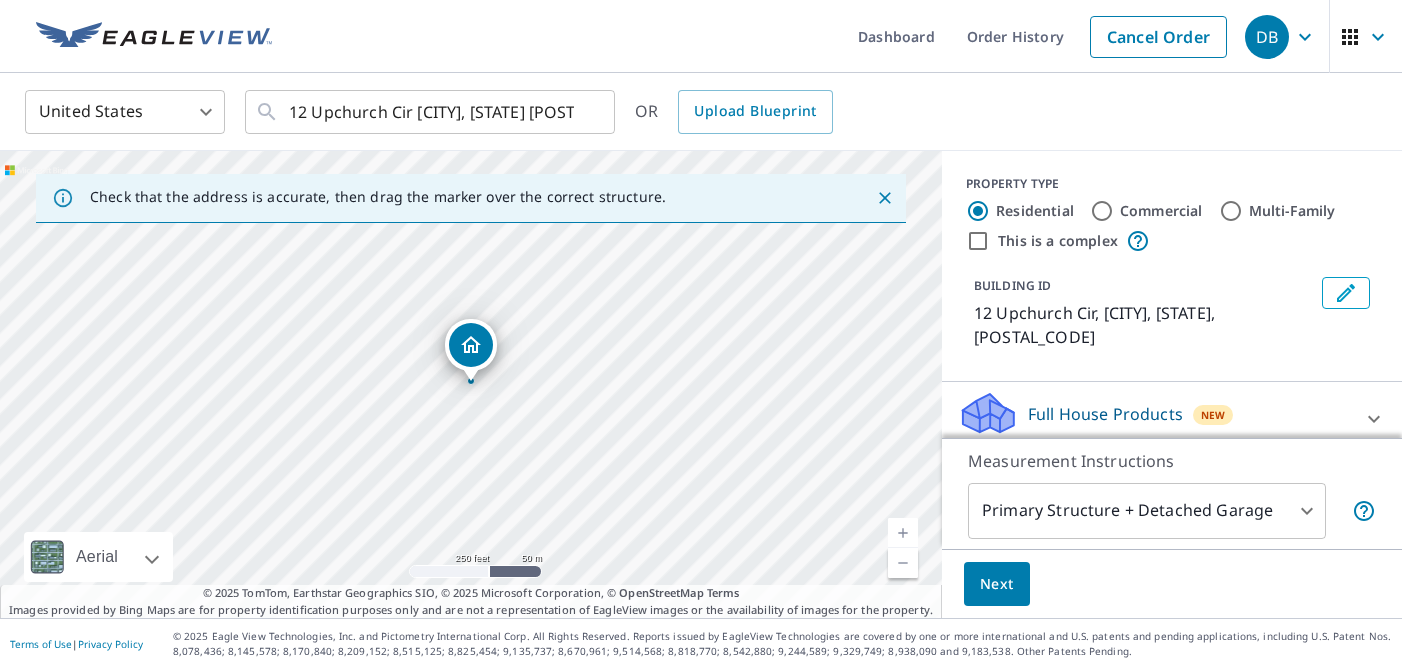 click on "12 Upchurch Cir, Durham, NC, 27705" at bounding box center [1144, 325] 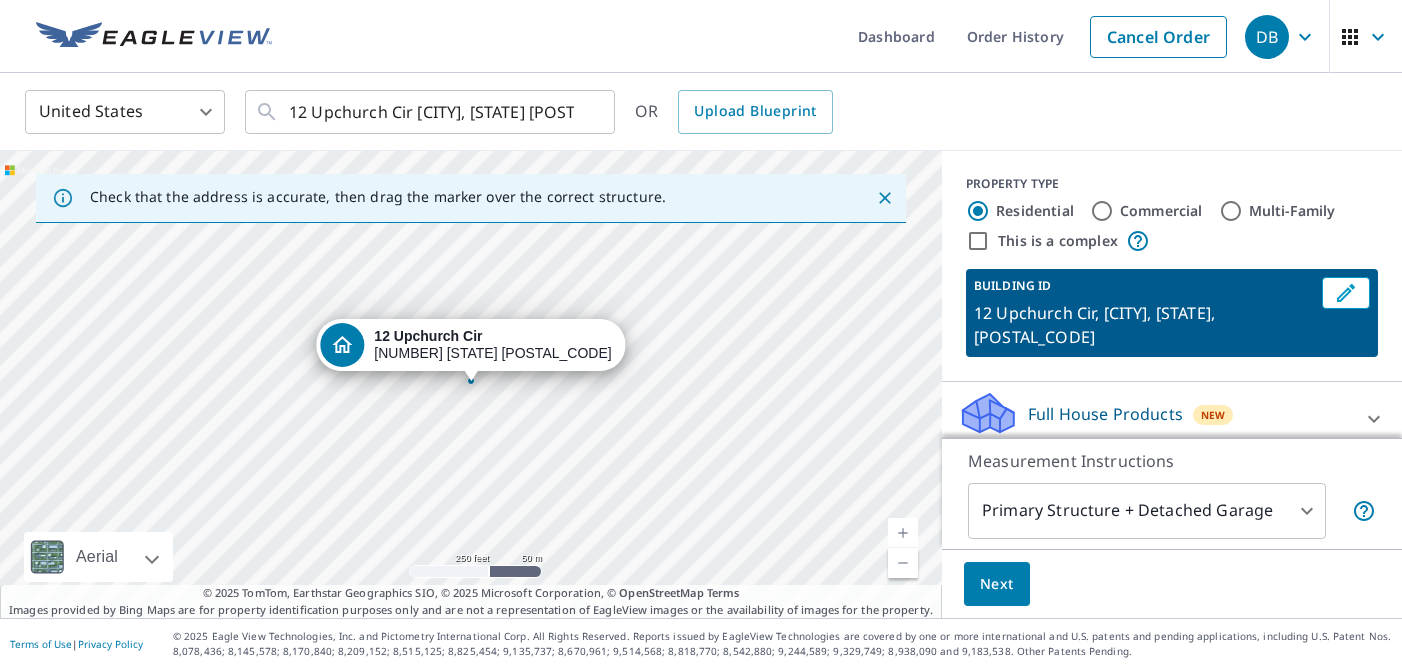 click on "[NUMBER] [STREET], [CITY], [STATE], [POSTAL_CODE]" at bounding box center [1144, 325] 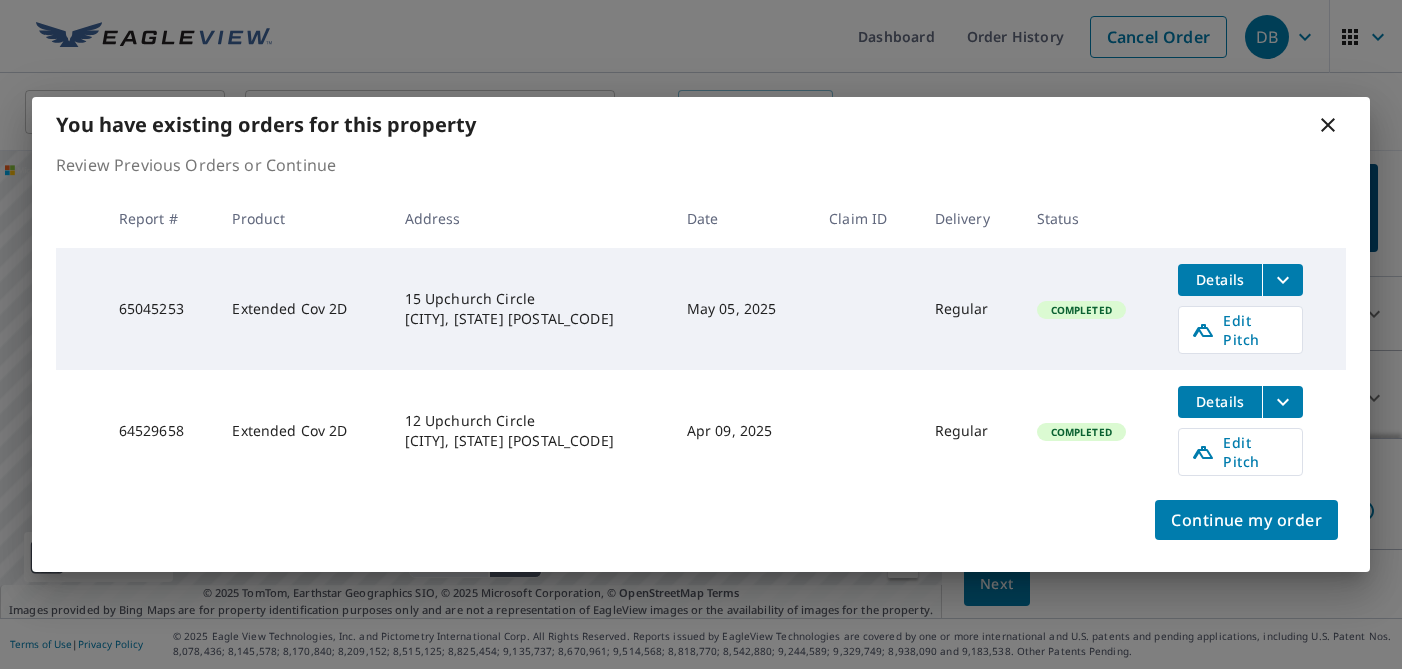 scroll, scrollTop: 0, scrollLeft: 0, axis: both 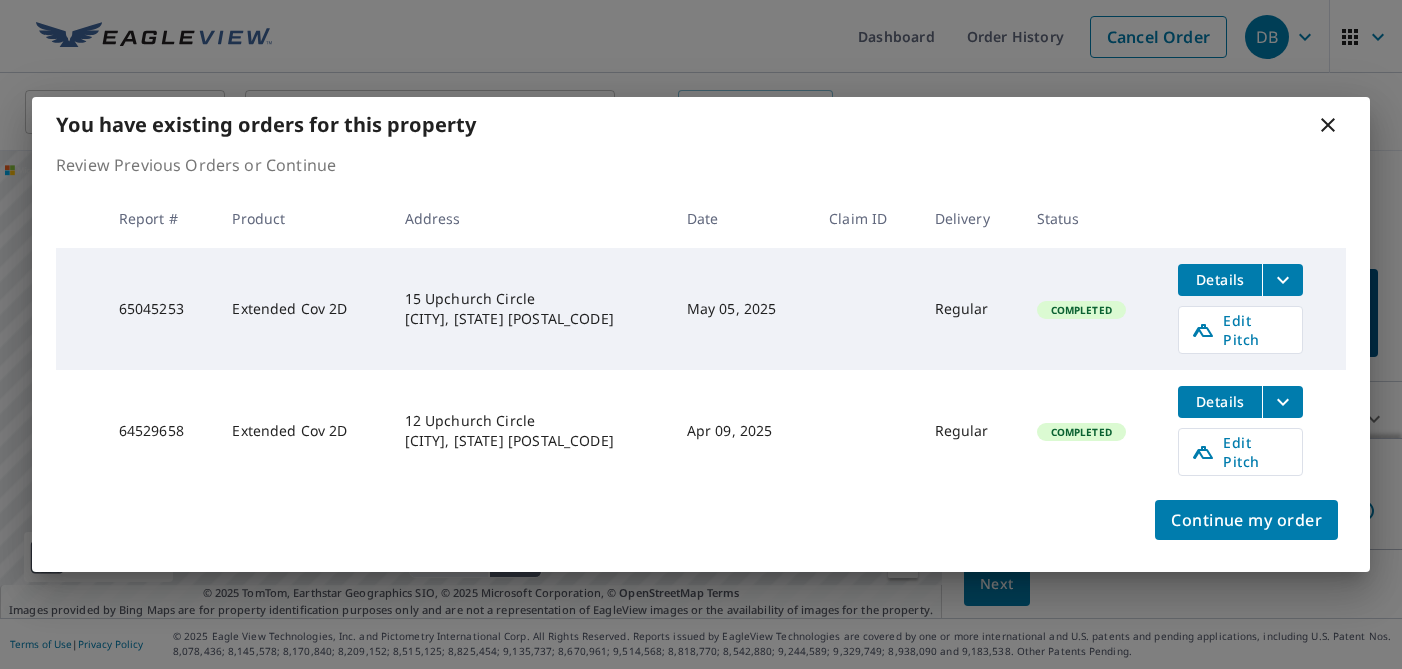 click on "Apr 09, 2025" at bounding box center (742, 431) 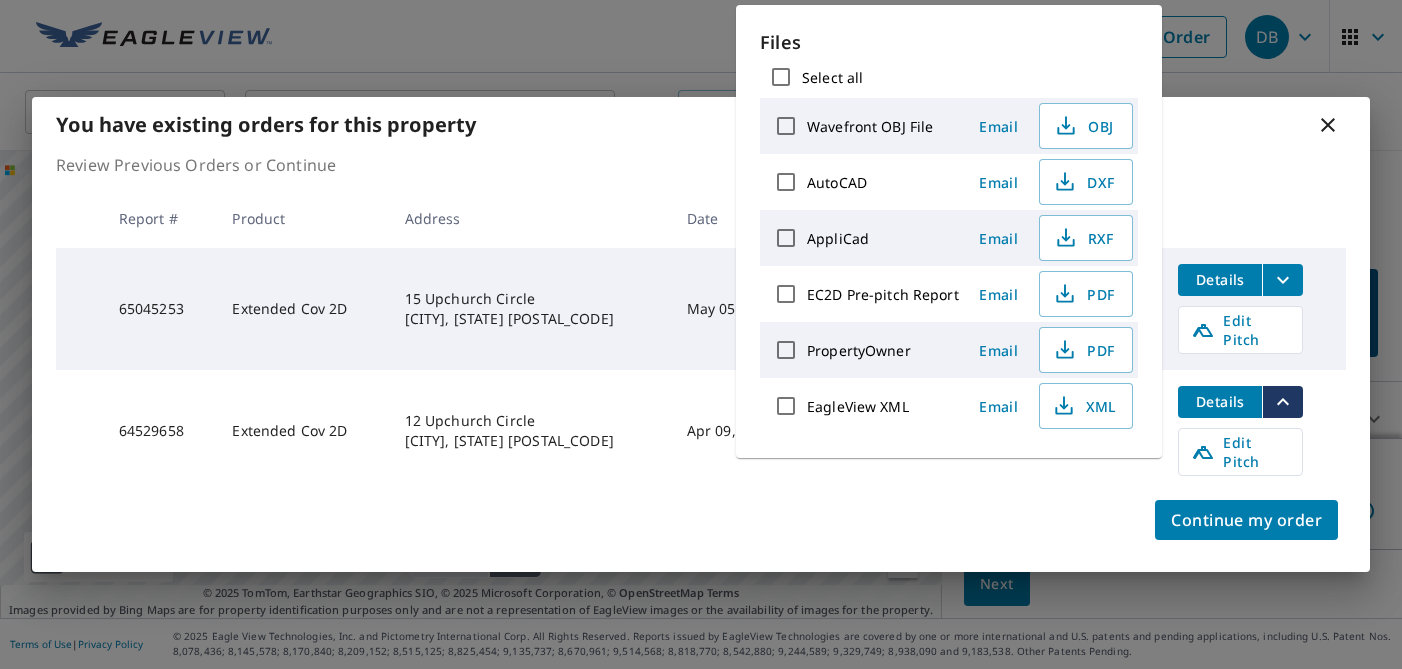 click on "Select all" at bounding box center (781, 77) 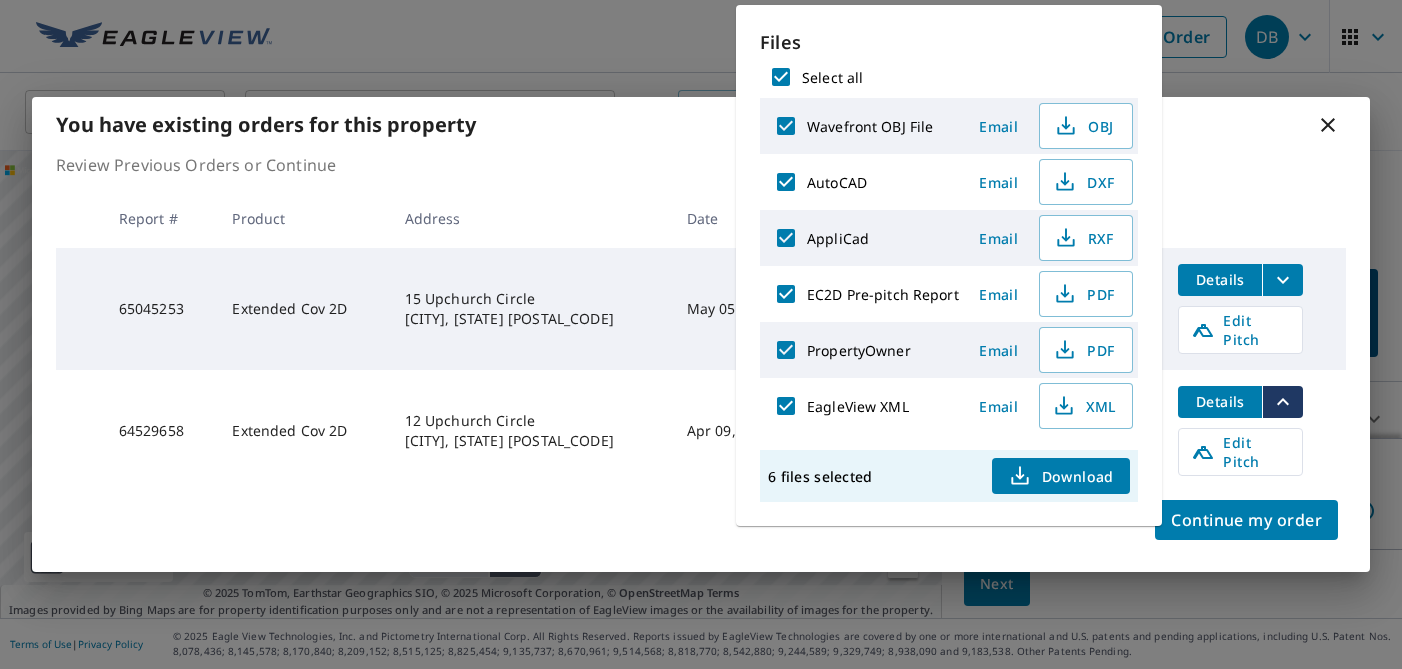 click on "Download" at bounding box center [1061, 476] 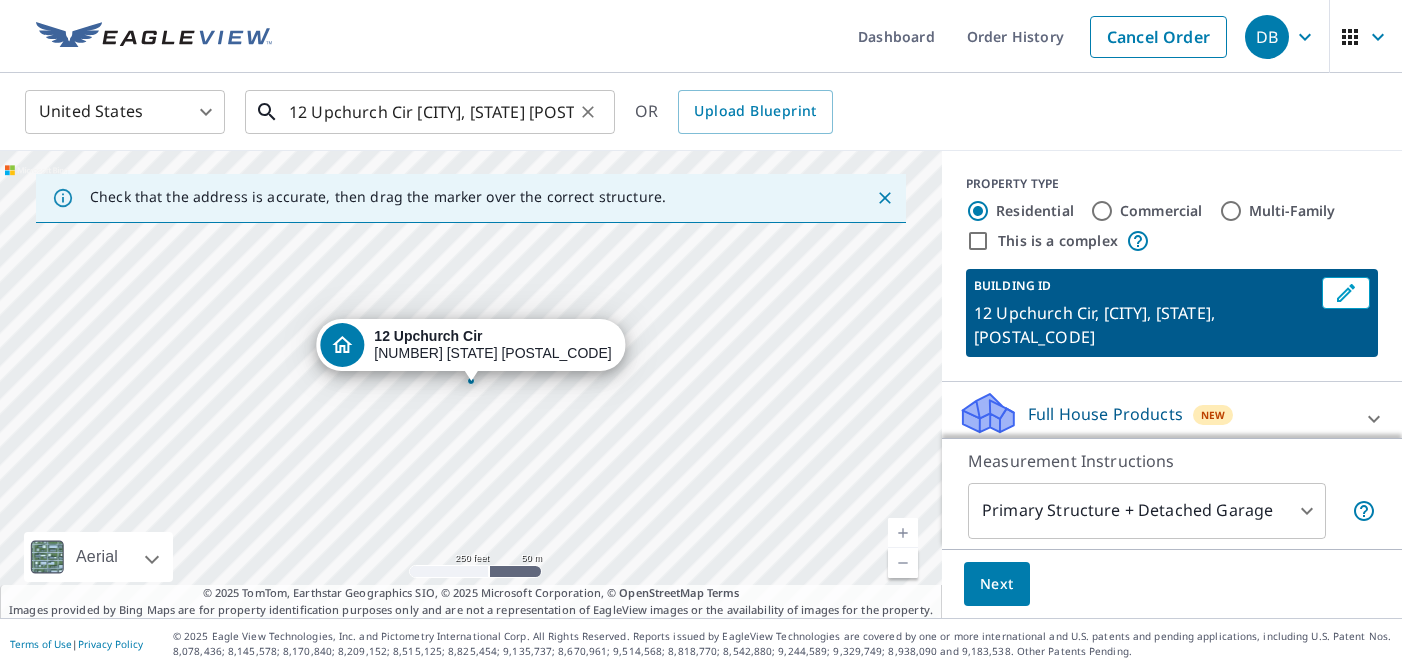 click on "[NUMBER] [STREET] [CITY], [STATE] [POSTAL_CODE]" at bounding box center [431, 112] 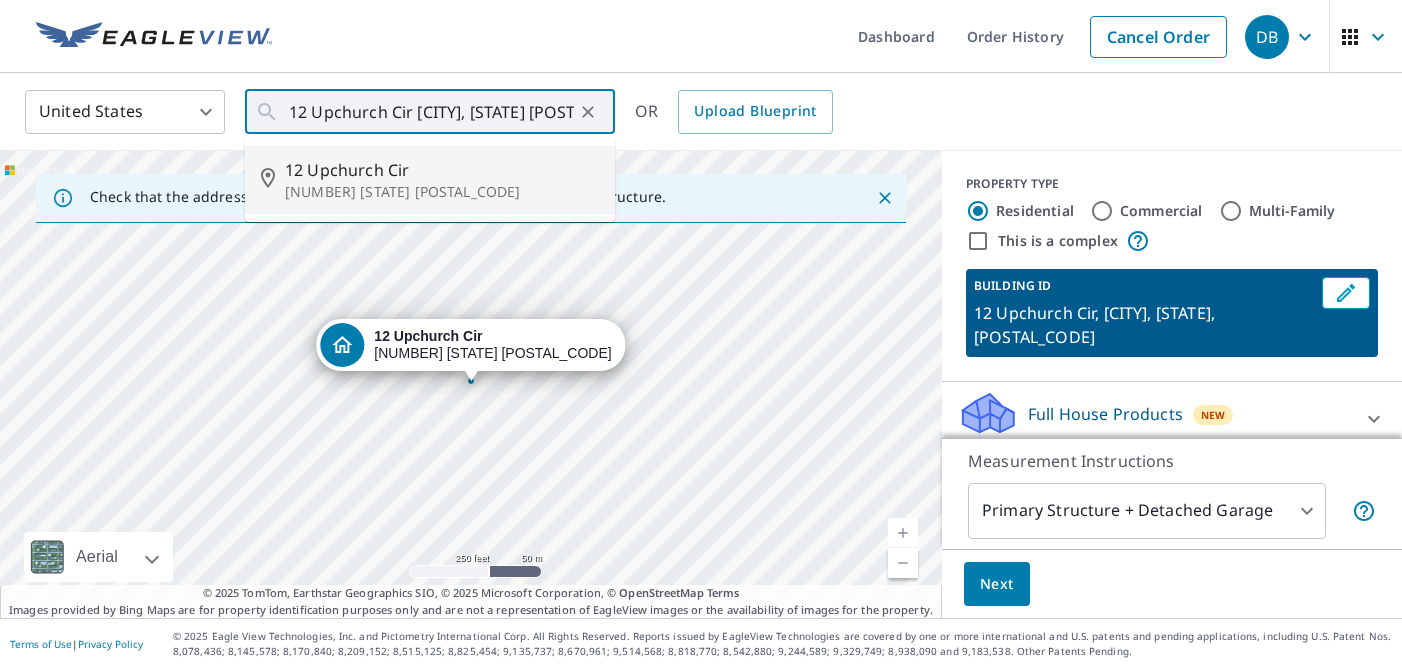 click on "United States US ​ 12 Upchurch Cir Durham, NC 27705 ​ 12 Upchurch Cir Durham, NC 27705 OR Upload Blueprint" at bounding box center (701, 112) 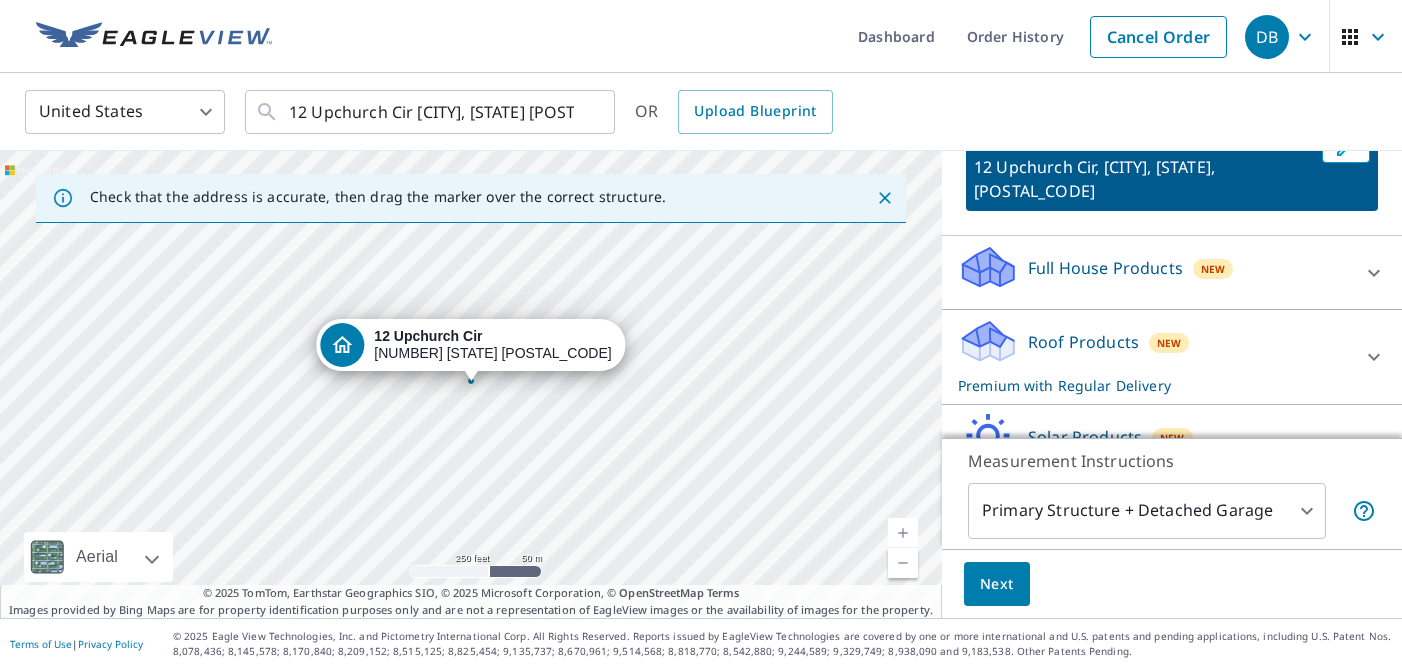 scroll, scrollTop: 148, scrollLeft: 0, axis: vertical 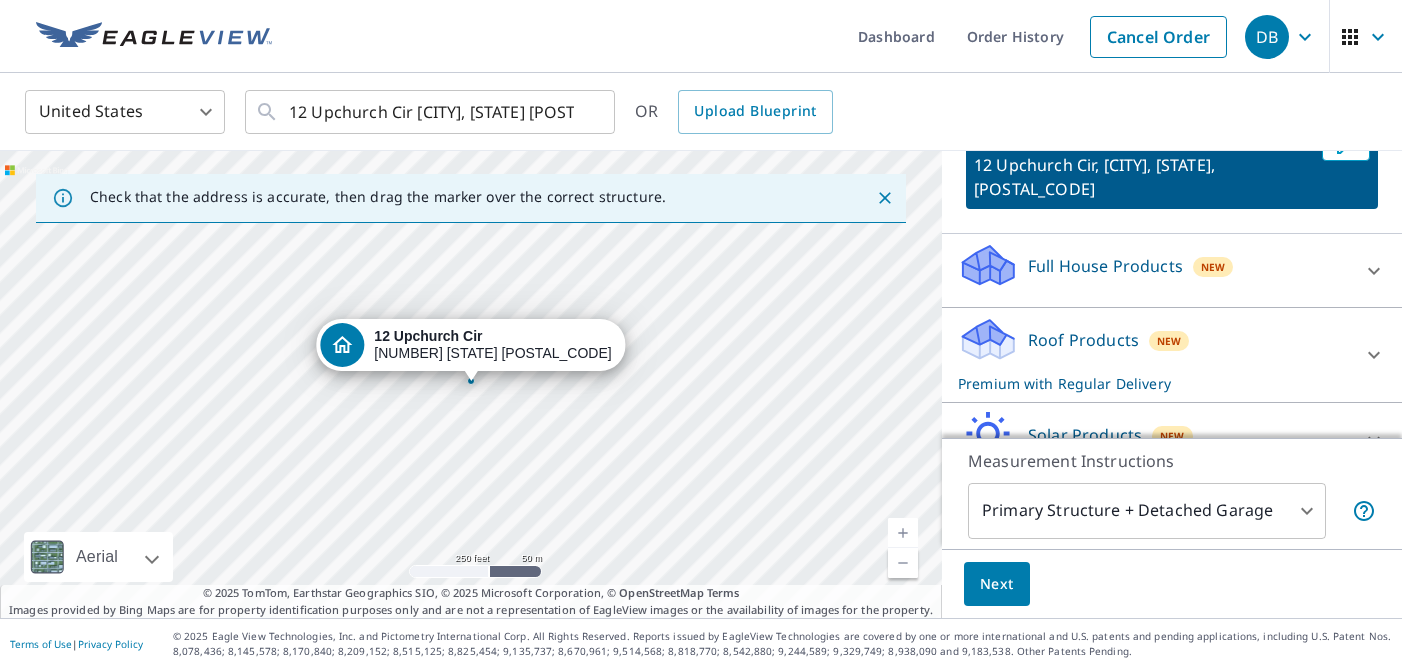 click on "Full House Products New" at bounding box center [1154, 270] 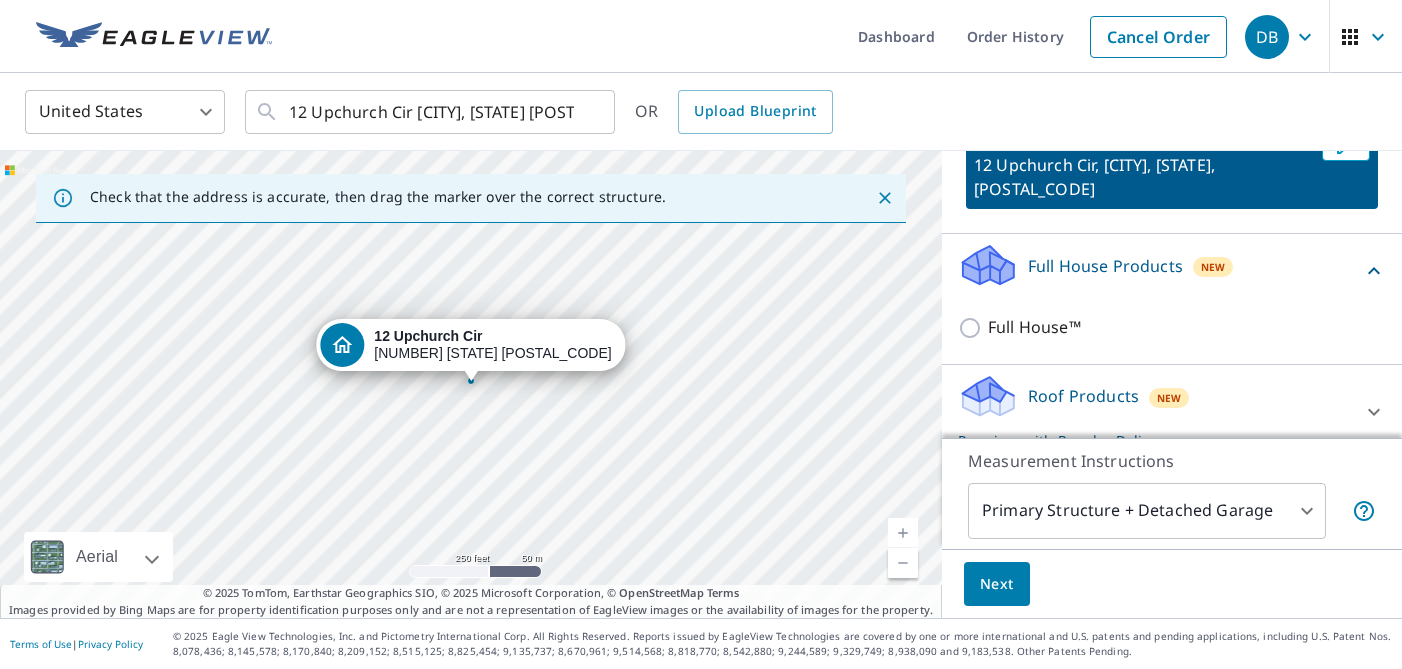 click on "Full House Products New" at bounding box center (1160, 270) 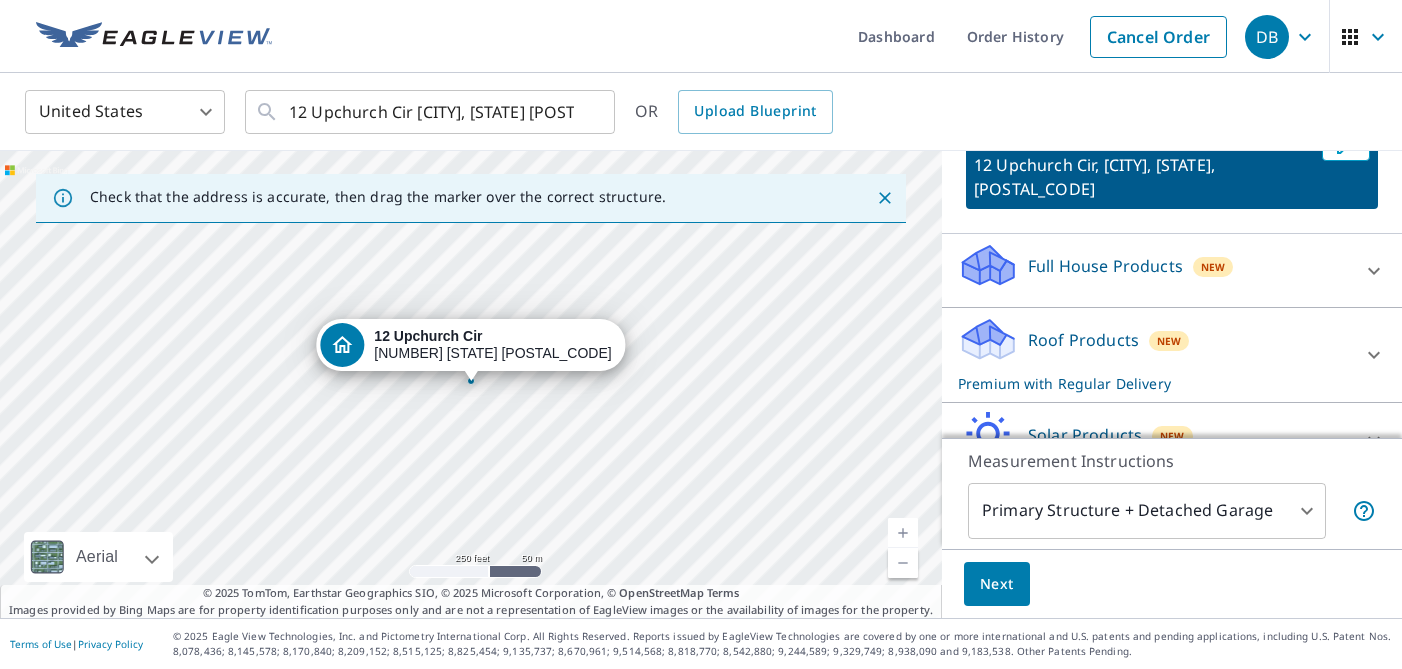 click on "Roof Products New Premium with Regular Delivery" at bounding box center [1154, 355] 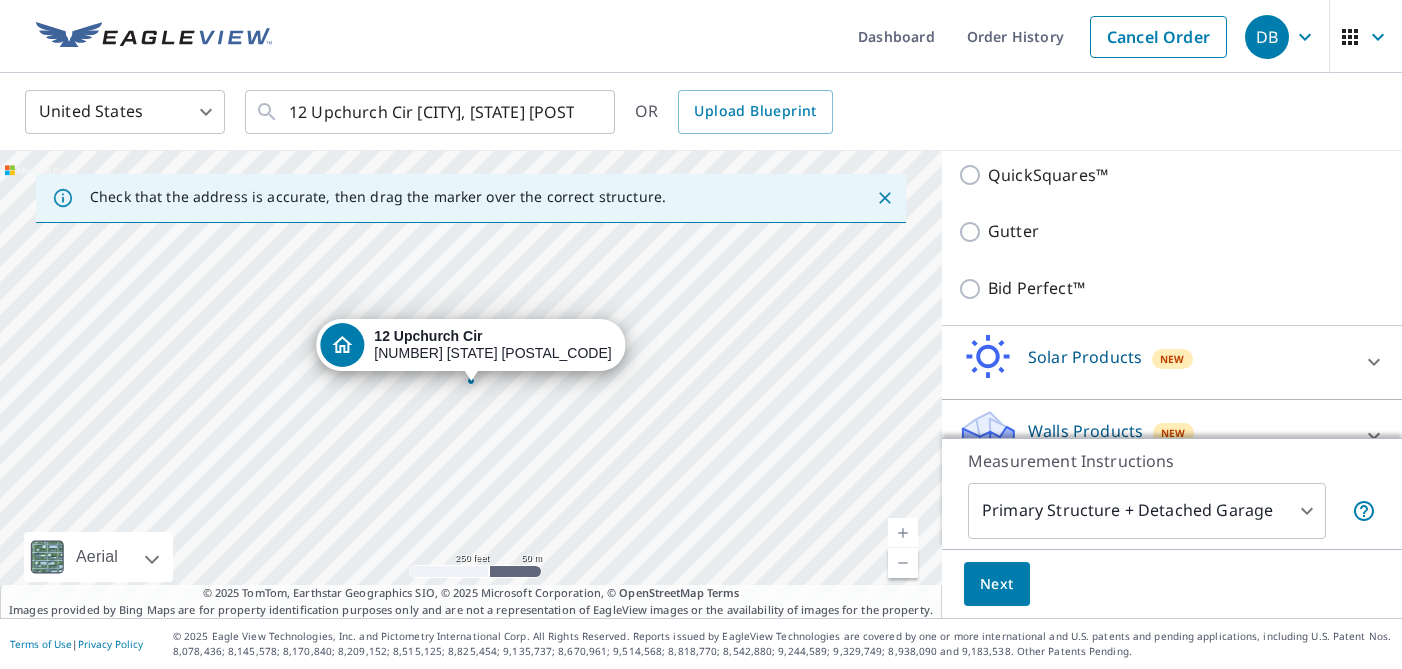 scroll, scrollTop: 510, scrollLeft: 0, axis: vertical 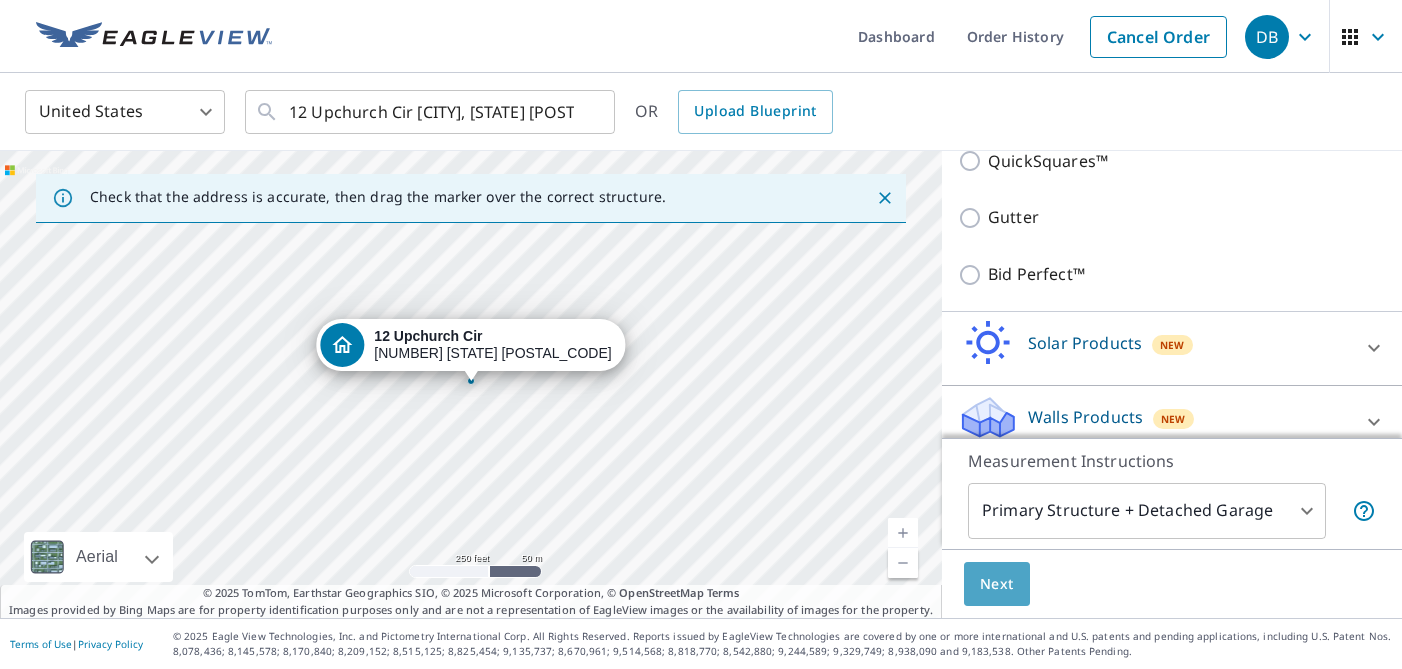 click on "Next" at bounding box center [997, 584] 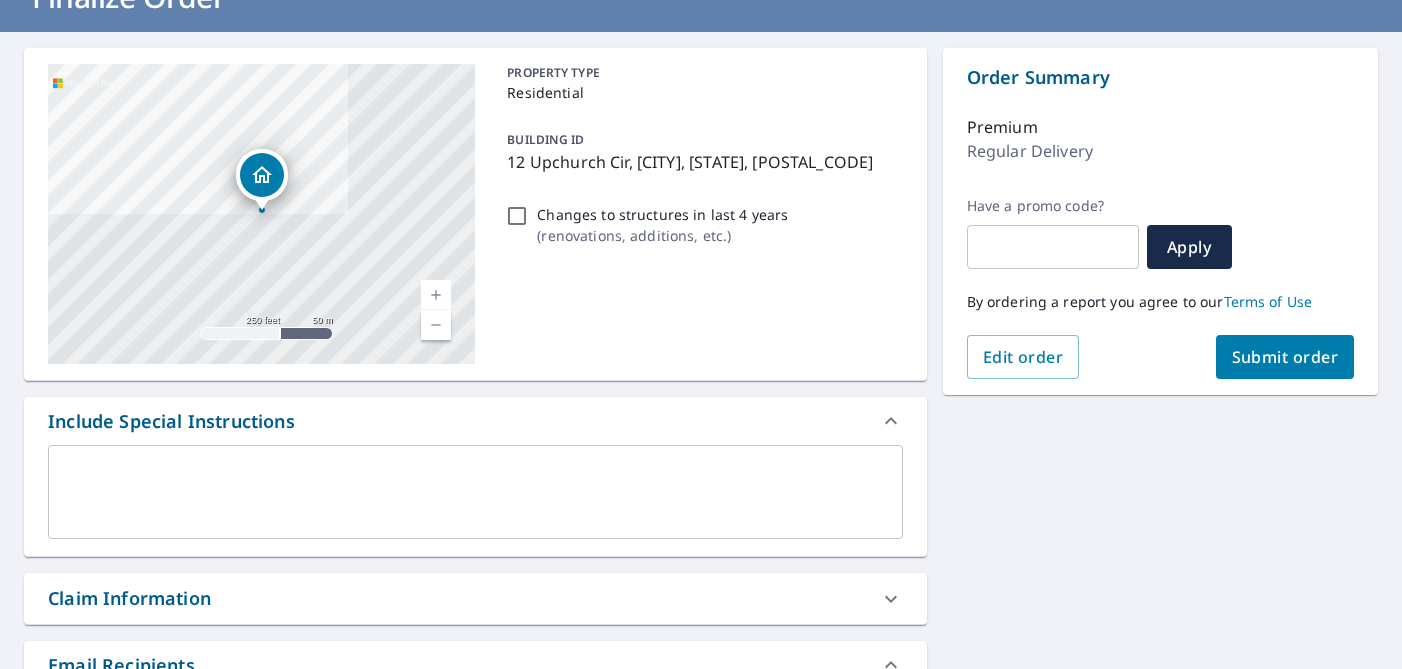scroll, scrollTop: 45, scrollLeft: 0, axis: vertical 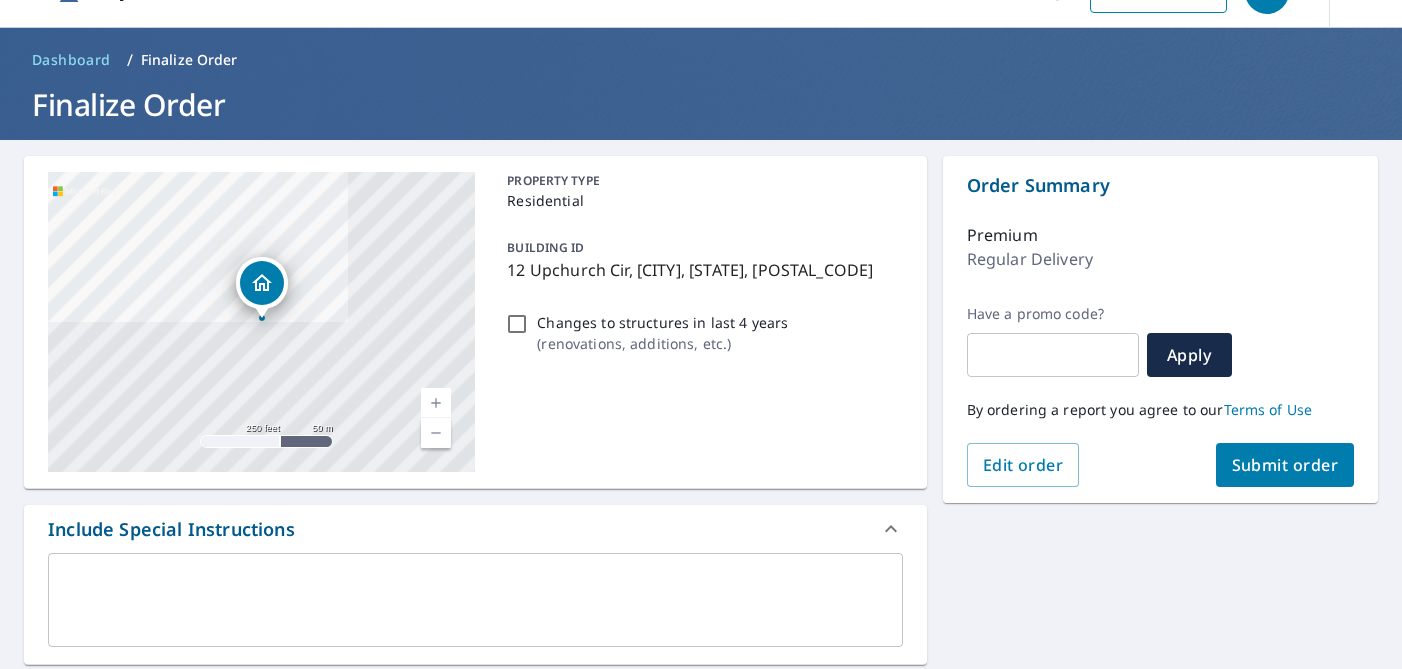click on "Submit order" at bounding box center (1285, 465) 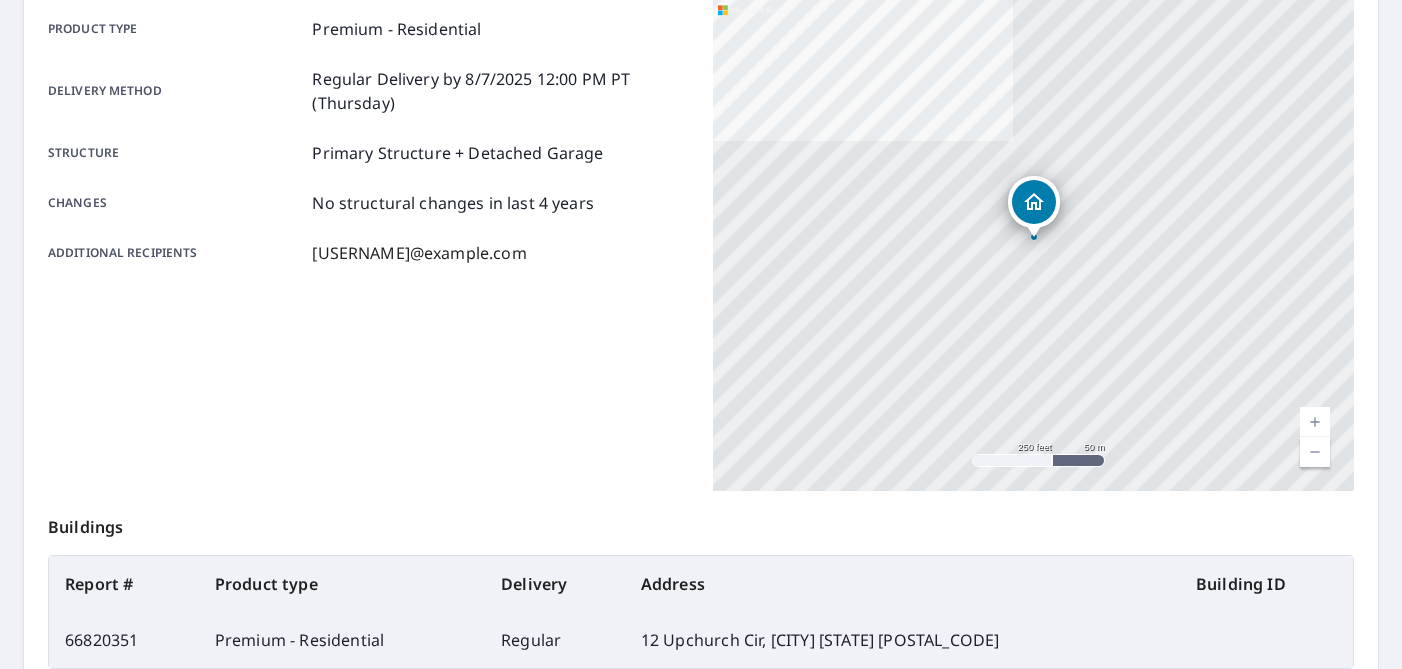 scroll, scrollTop: 0, scrollLeft: 0, axis: both 